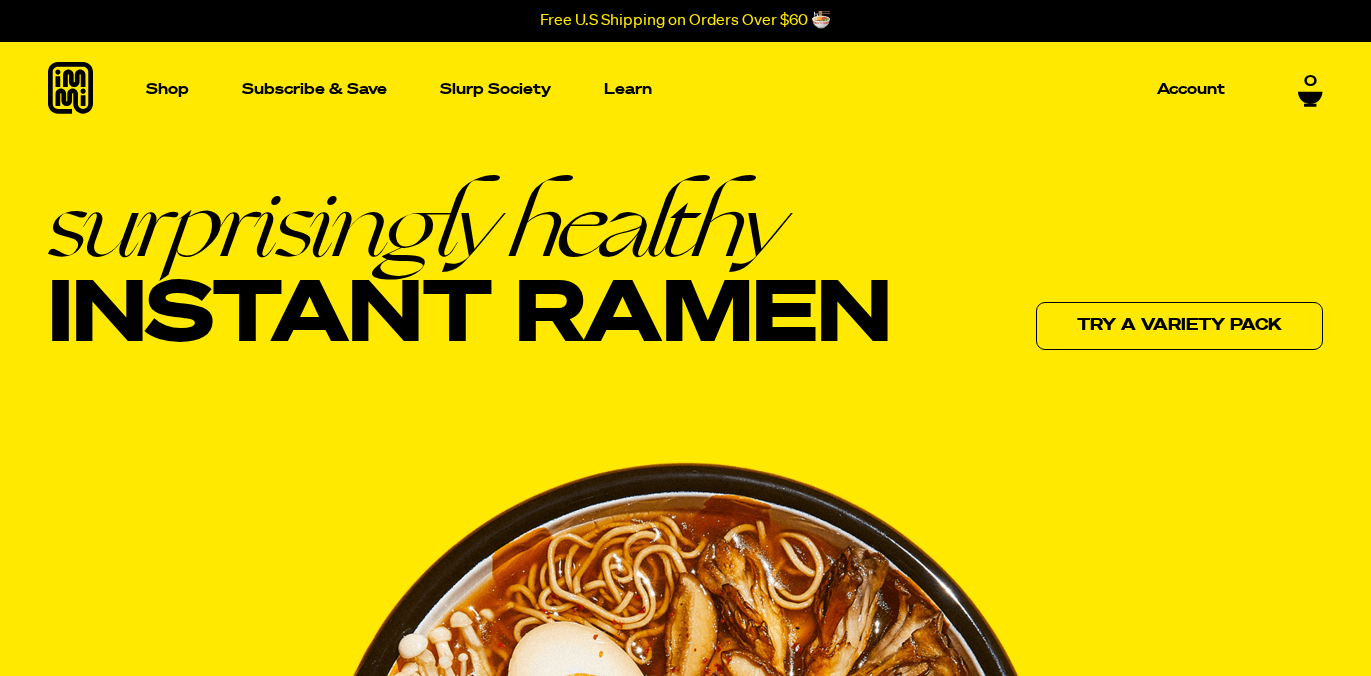 scroll, scrollTop: 0, scrollLeft: 0, axis: both 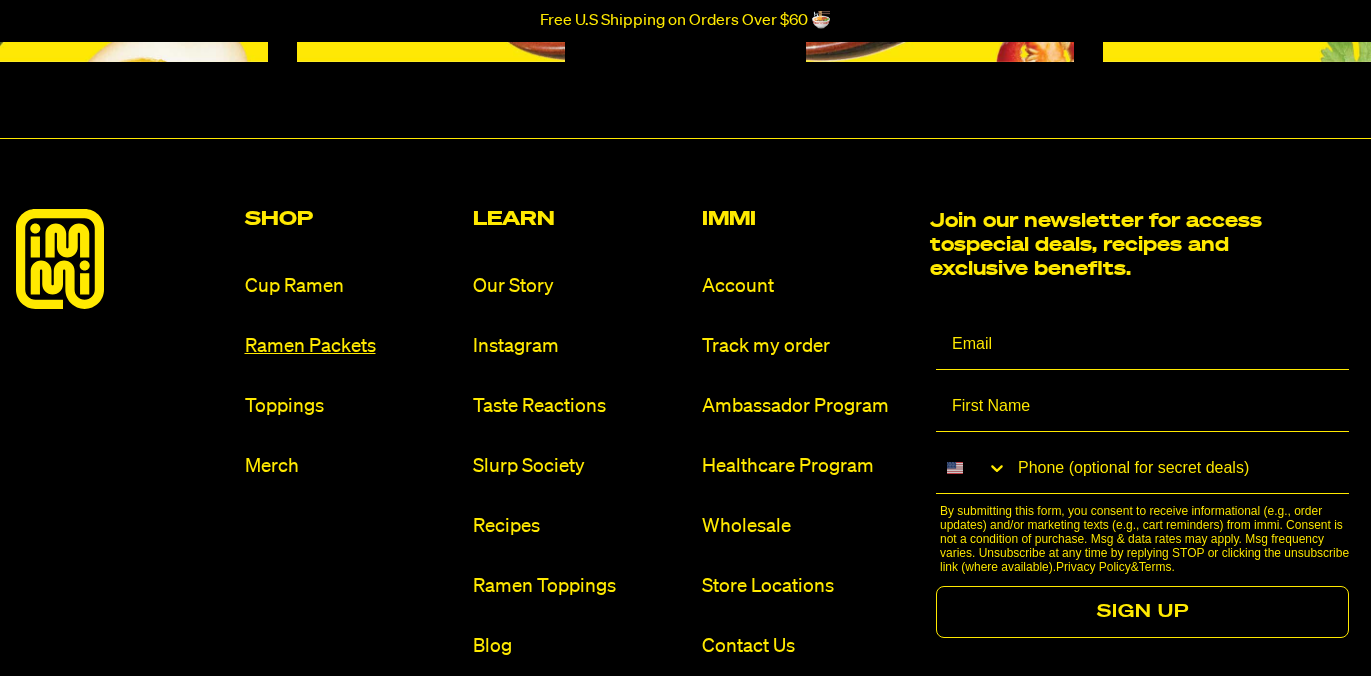 click on "Ramen Packets" at bounding box center [351, 346] 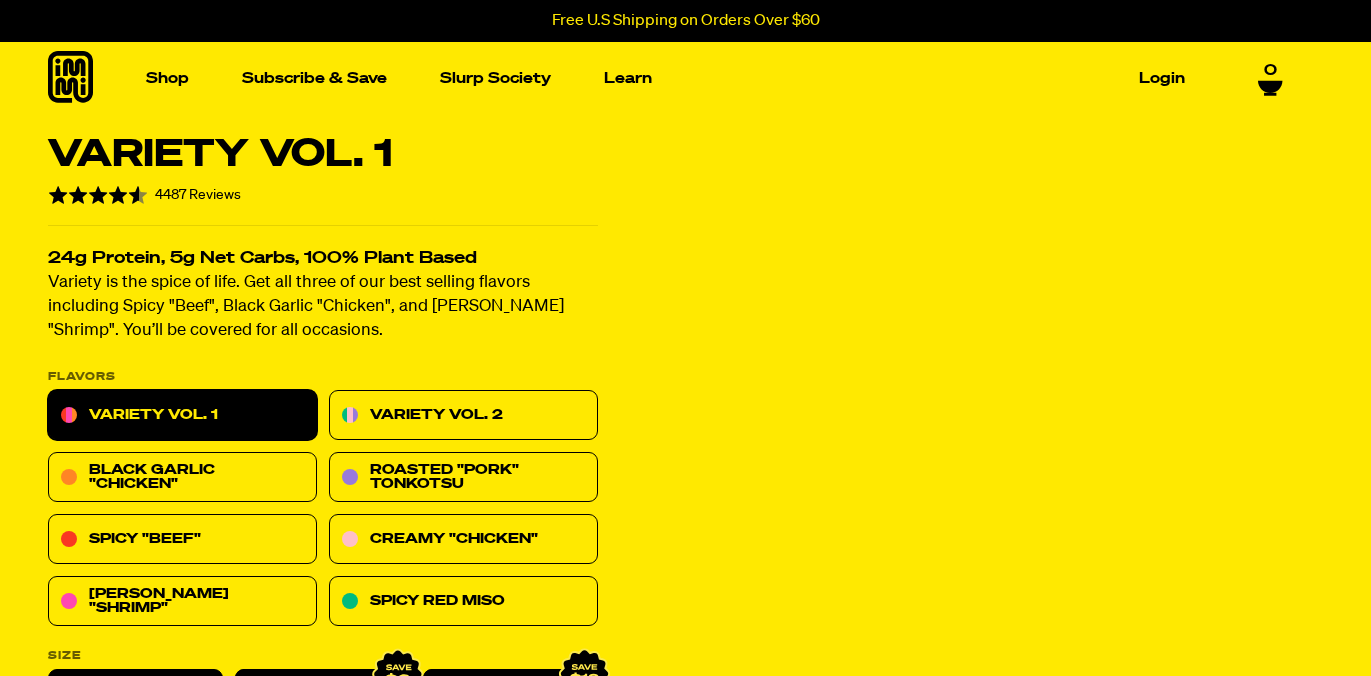 scroll, scrollTop: 0, scrollLeft: 0, axis: both 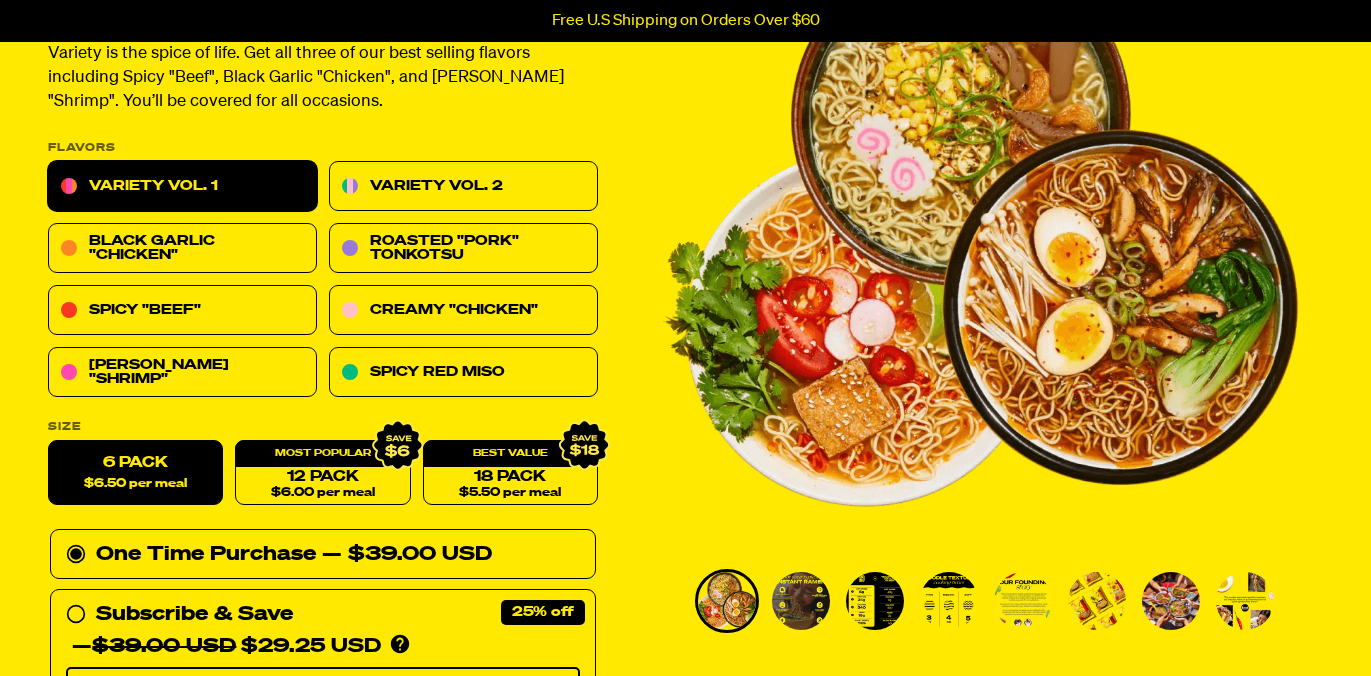 click at bounding box center [801, 601] 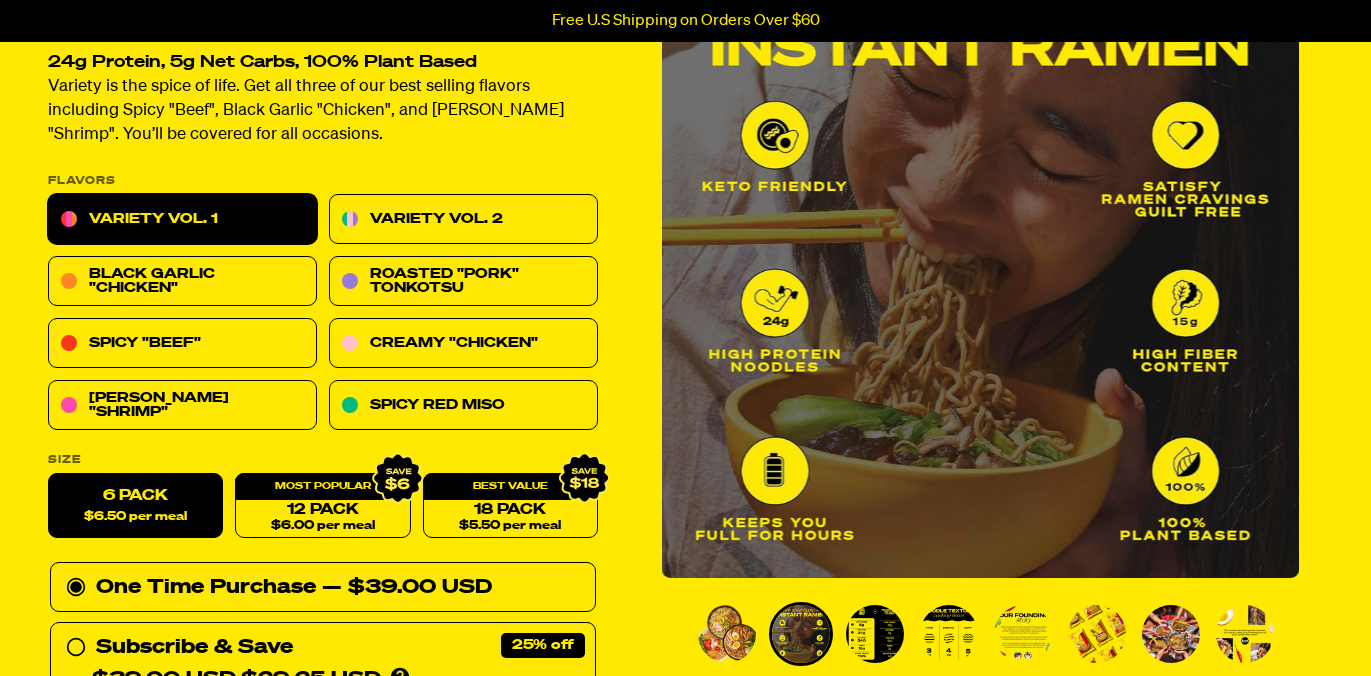 scroll, scrollTop: 205, scrollLeft: 0, axis: vertical 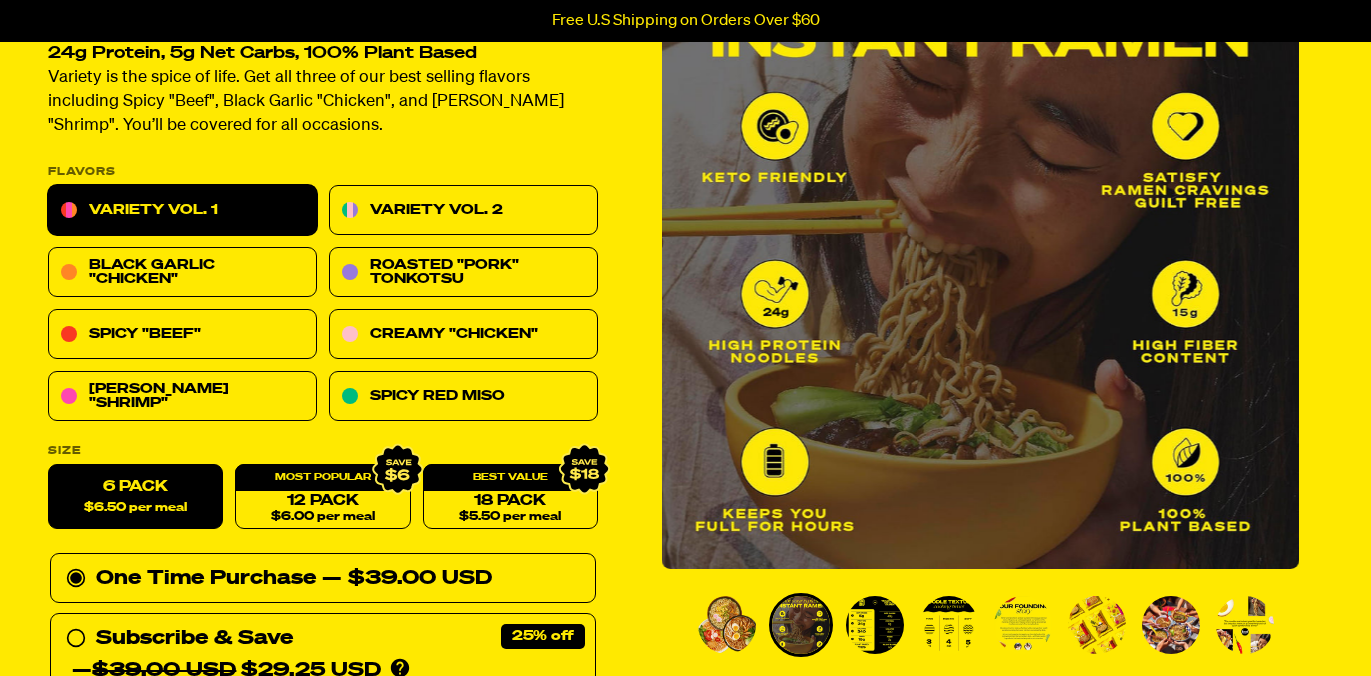 click at bounding box center [875, 625] 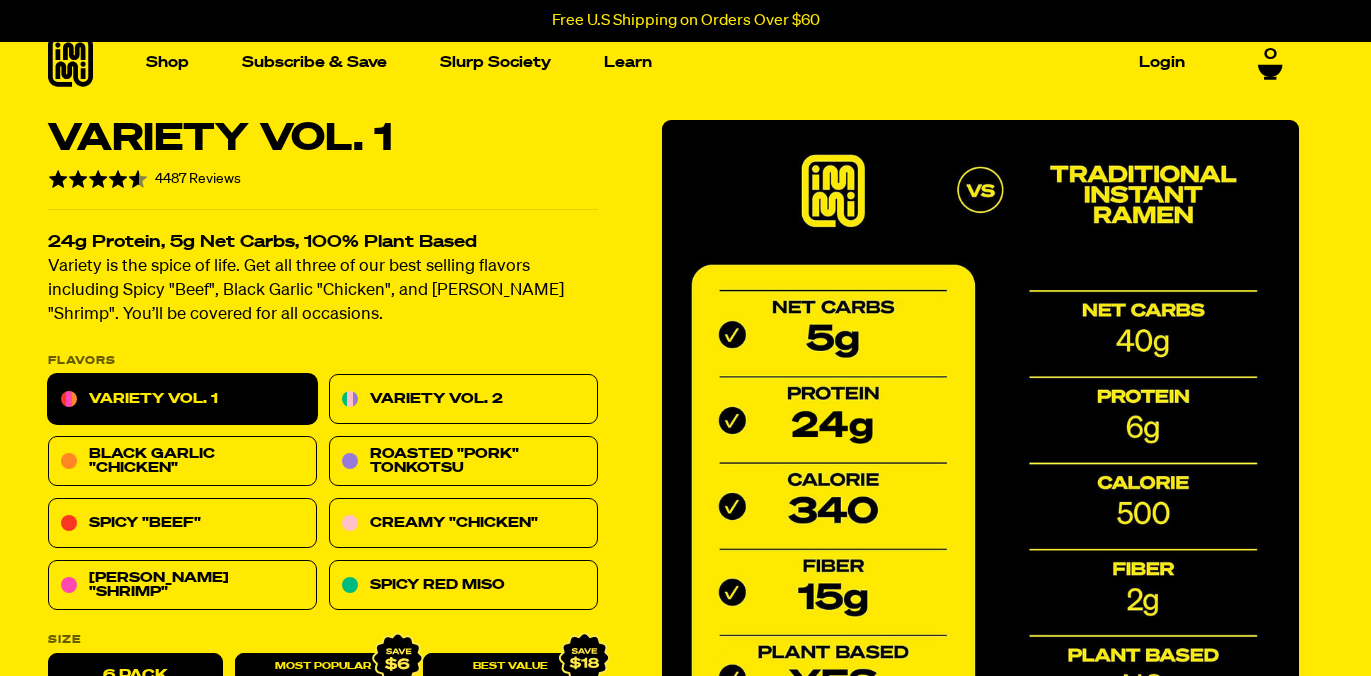 scroll, scrollTop: 13, scrollLeft: 0, axis: vertical 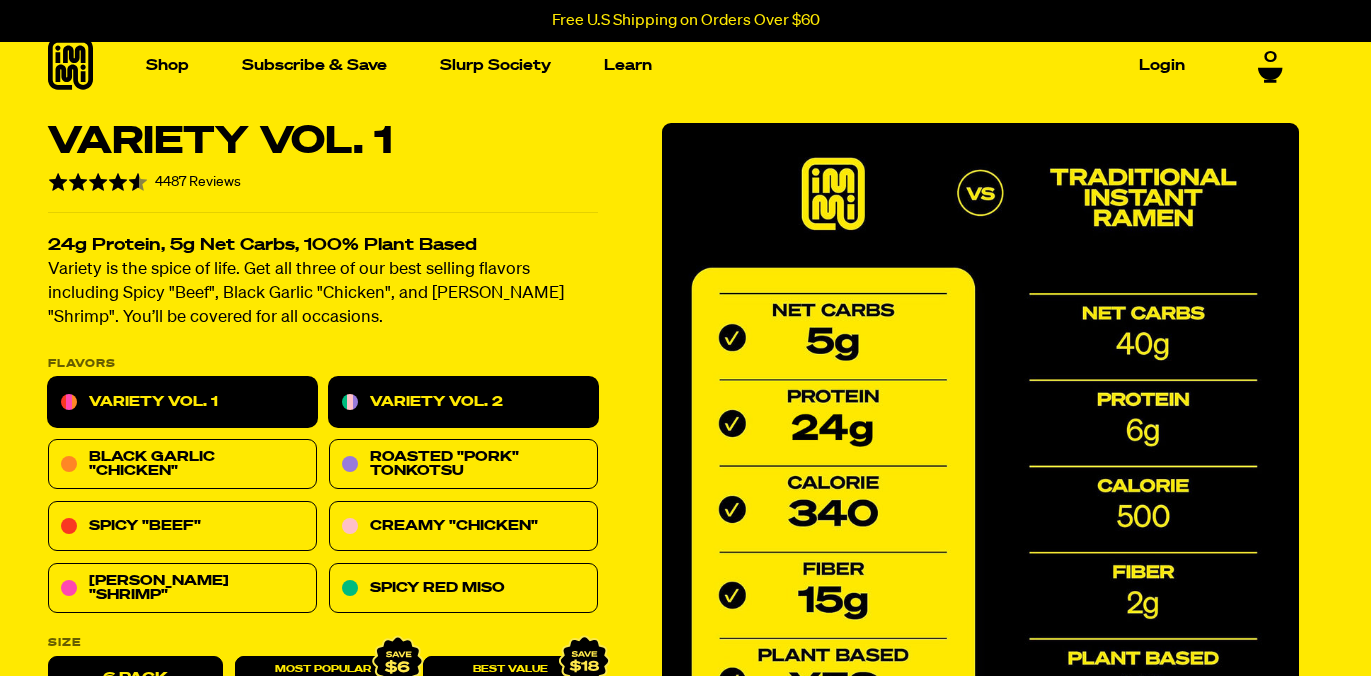 click on "Variety Vol. 2" at bounding box center (463, 403) 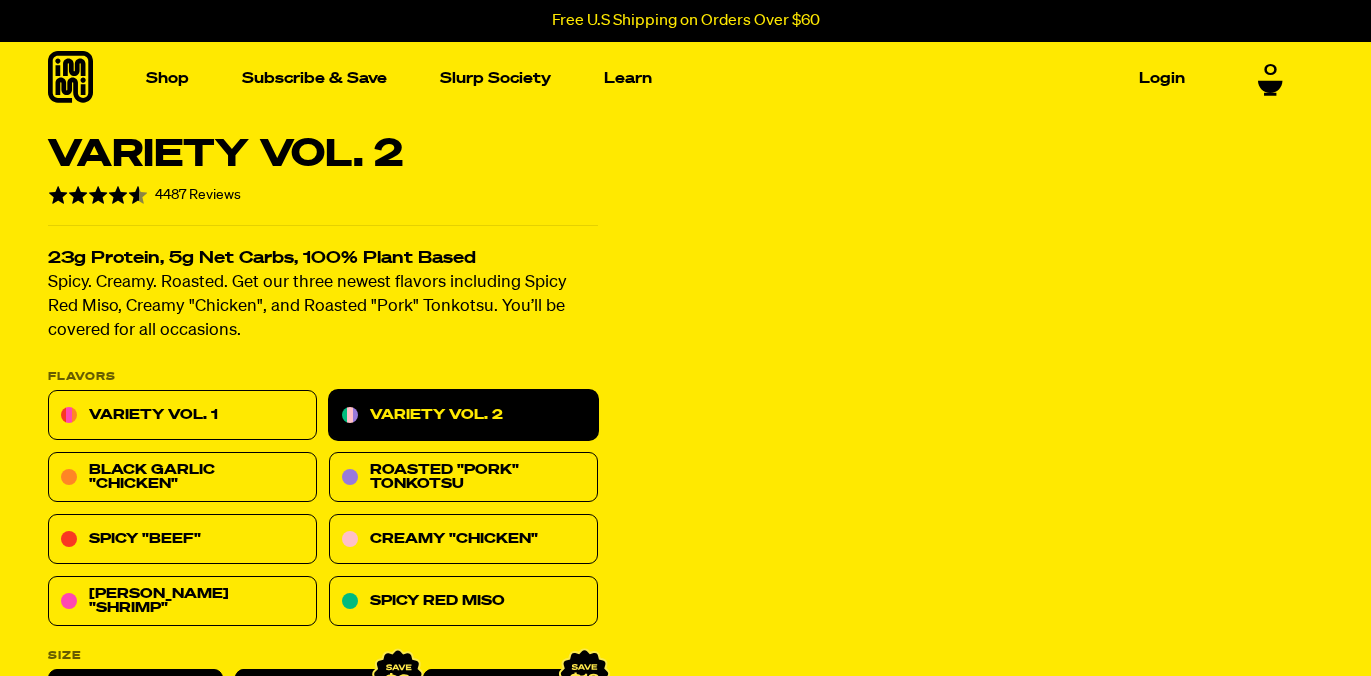 scroll, scrollTop: 0, scrollLeft: 0, axis: both 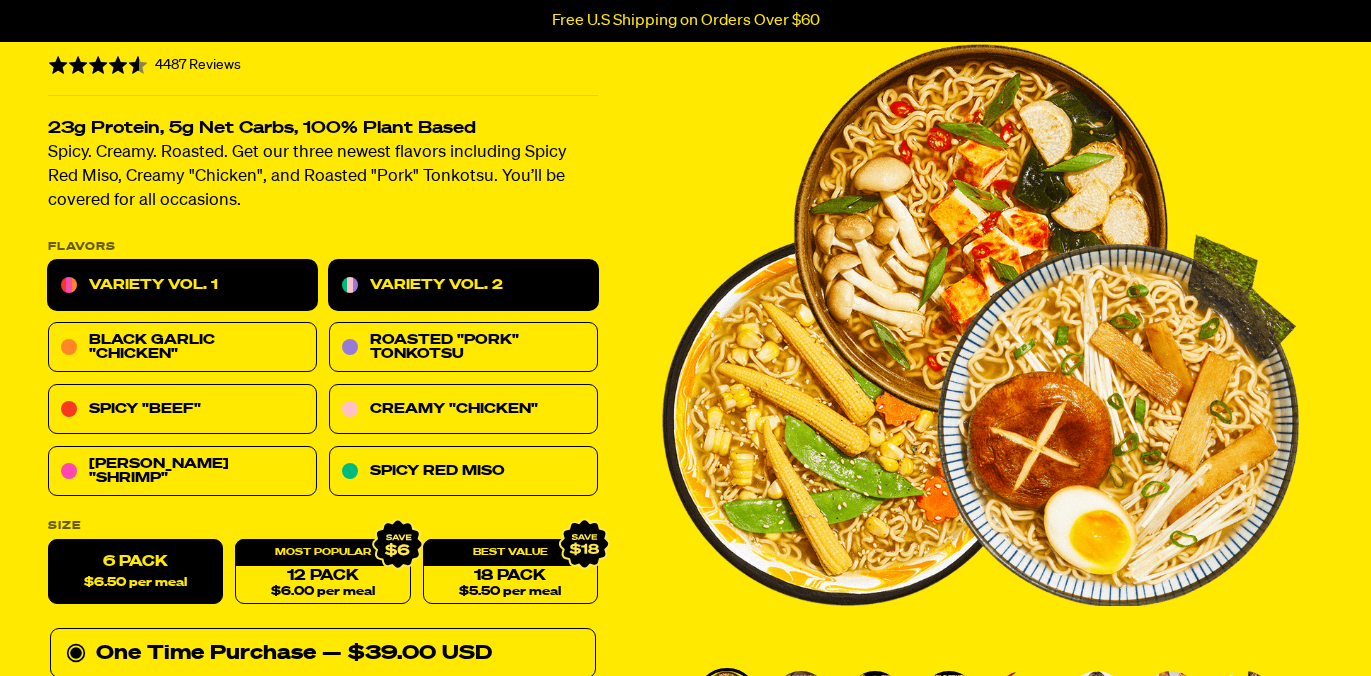 click on "Variety Vol. 1" at bounding box center (182, 286) 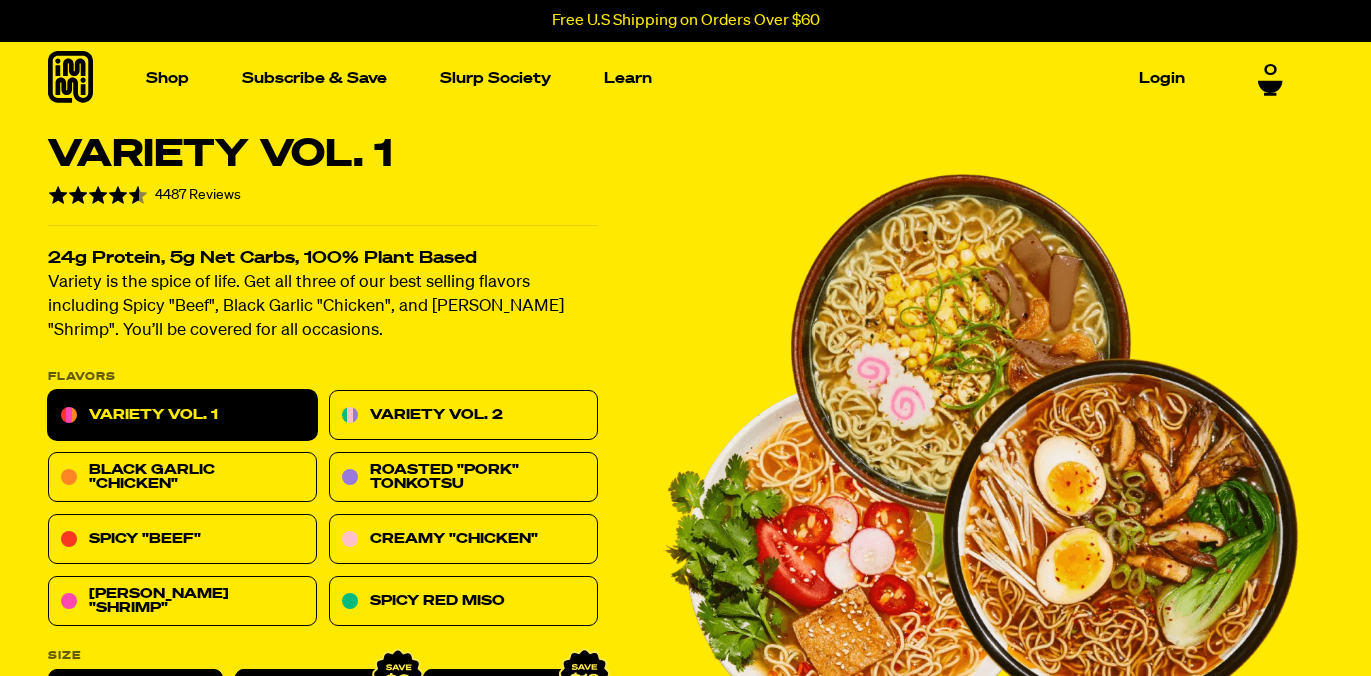 scroll, scrollTop: 0, scrollLeft: 0, axis: both 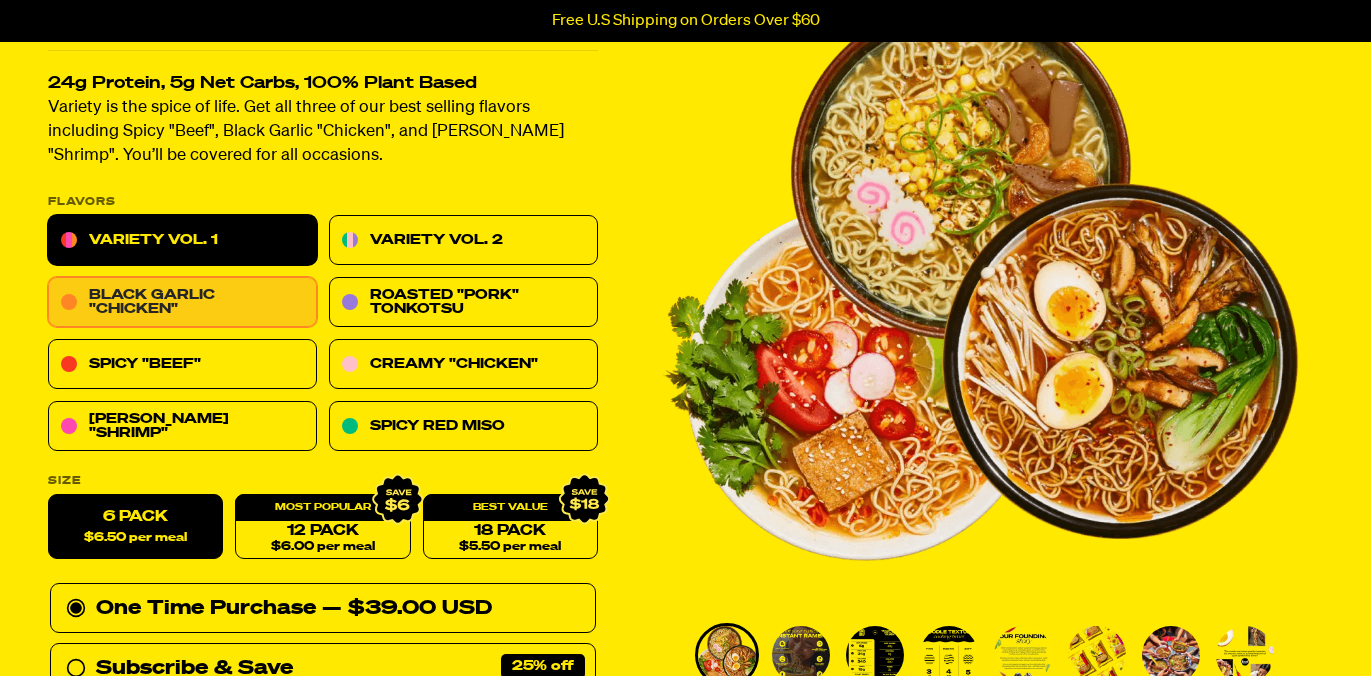 click on "Black Garlic "Chicken"" at bounding box center [182, 303] 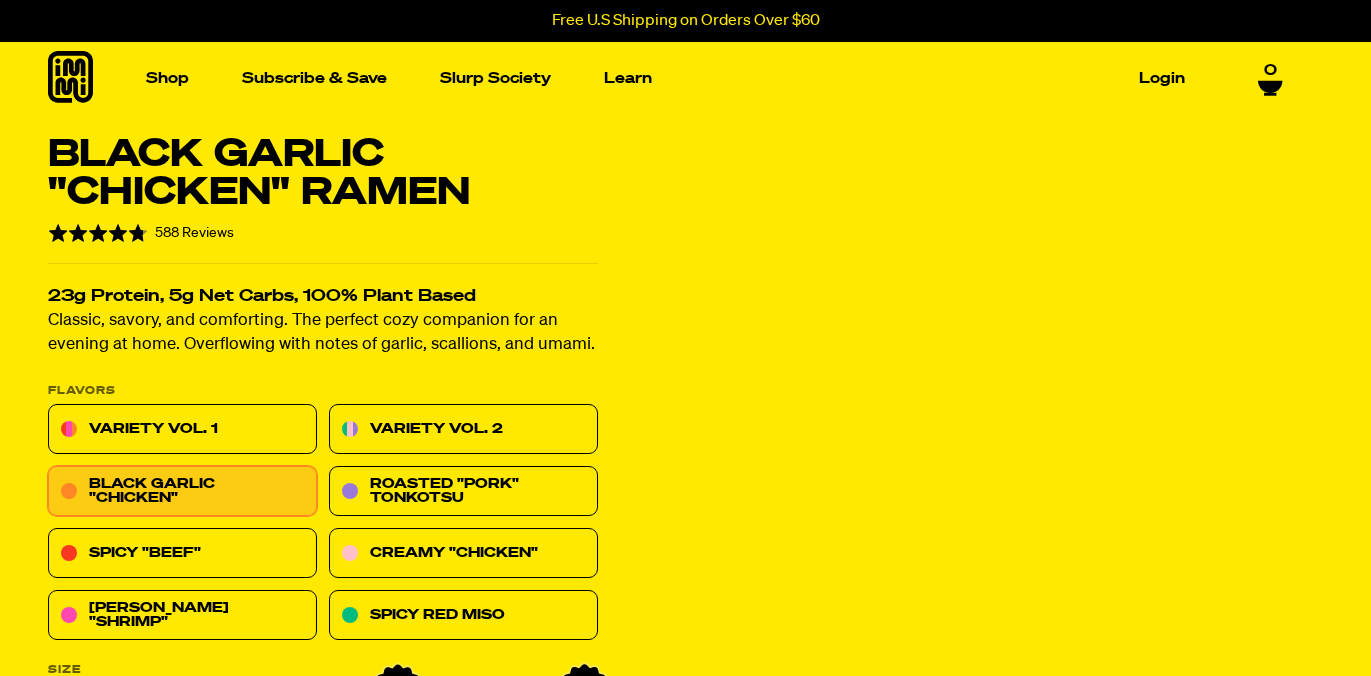 scroll, scrollTop: 0, scrollLeft: 0, axis: both 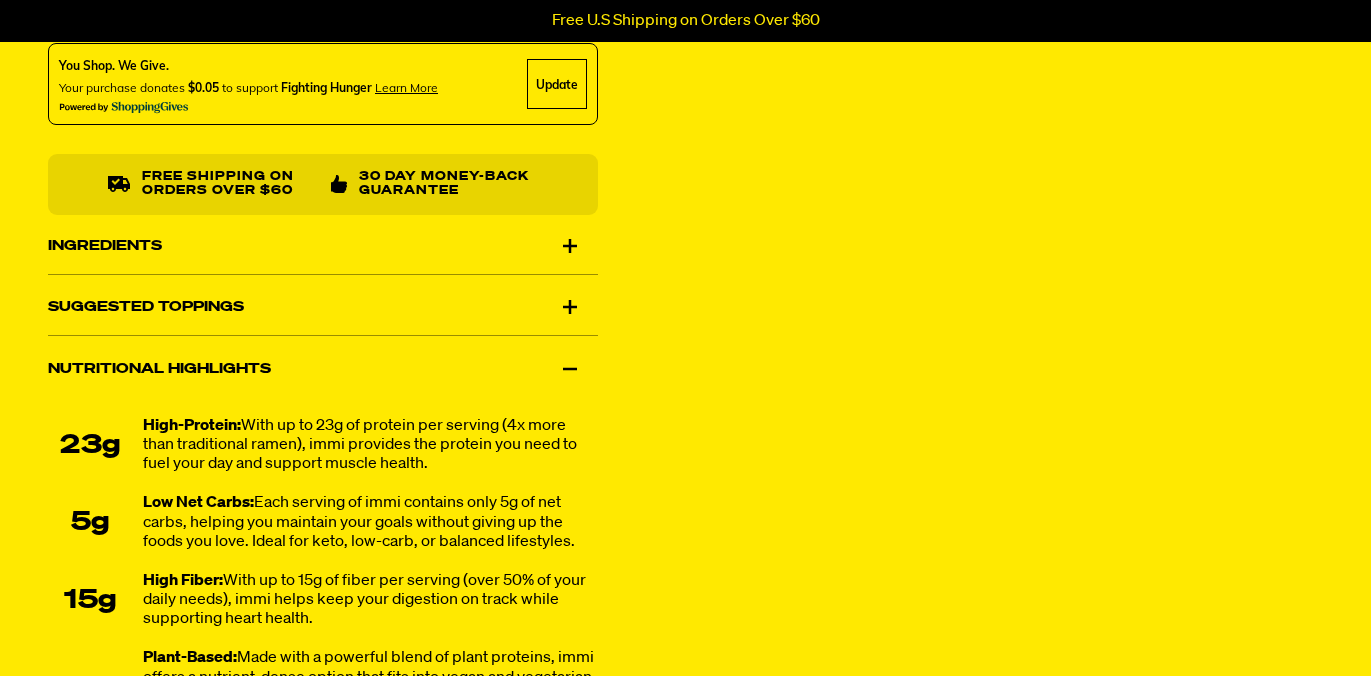click on "Ingredients" at bounding box center (323, 246) 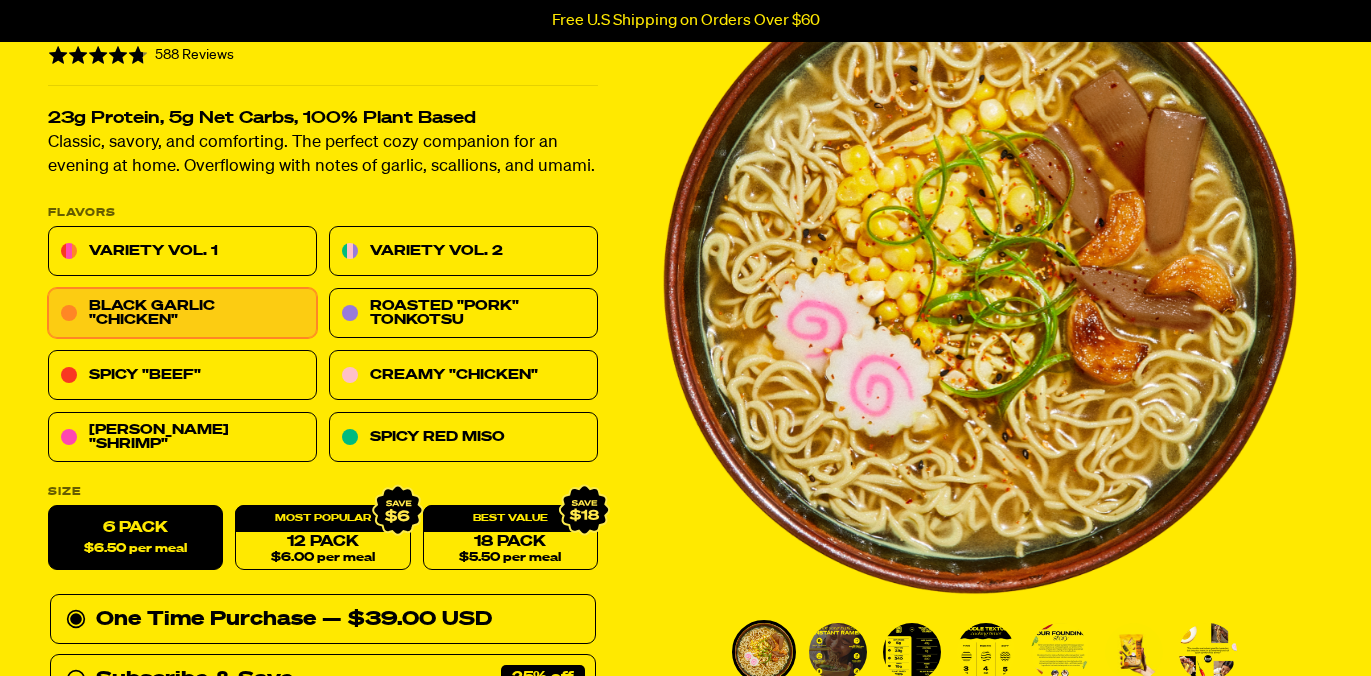 scroll, scrollTop: 176, scrollLeft: 0, axis: vertical 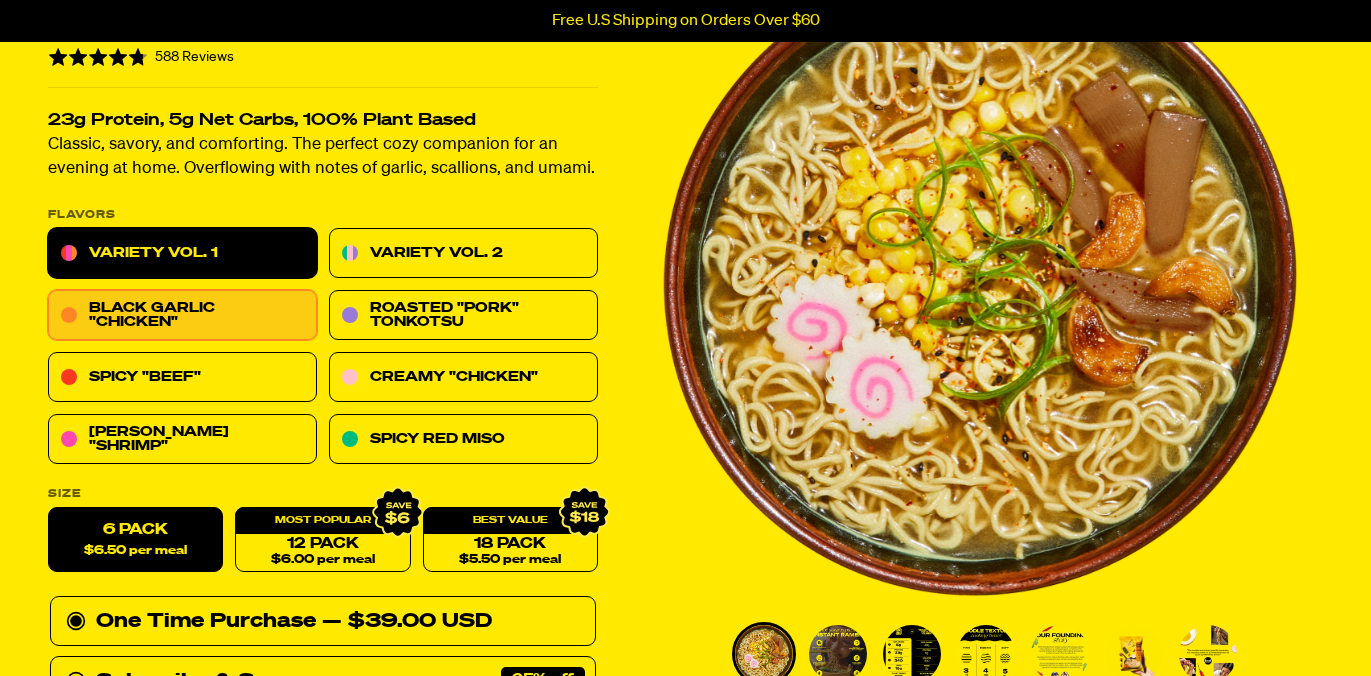 click on "Variety Vol. 1" at bounding box center [182, 254] 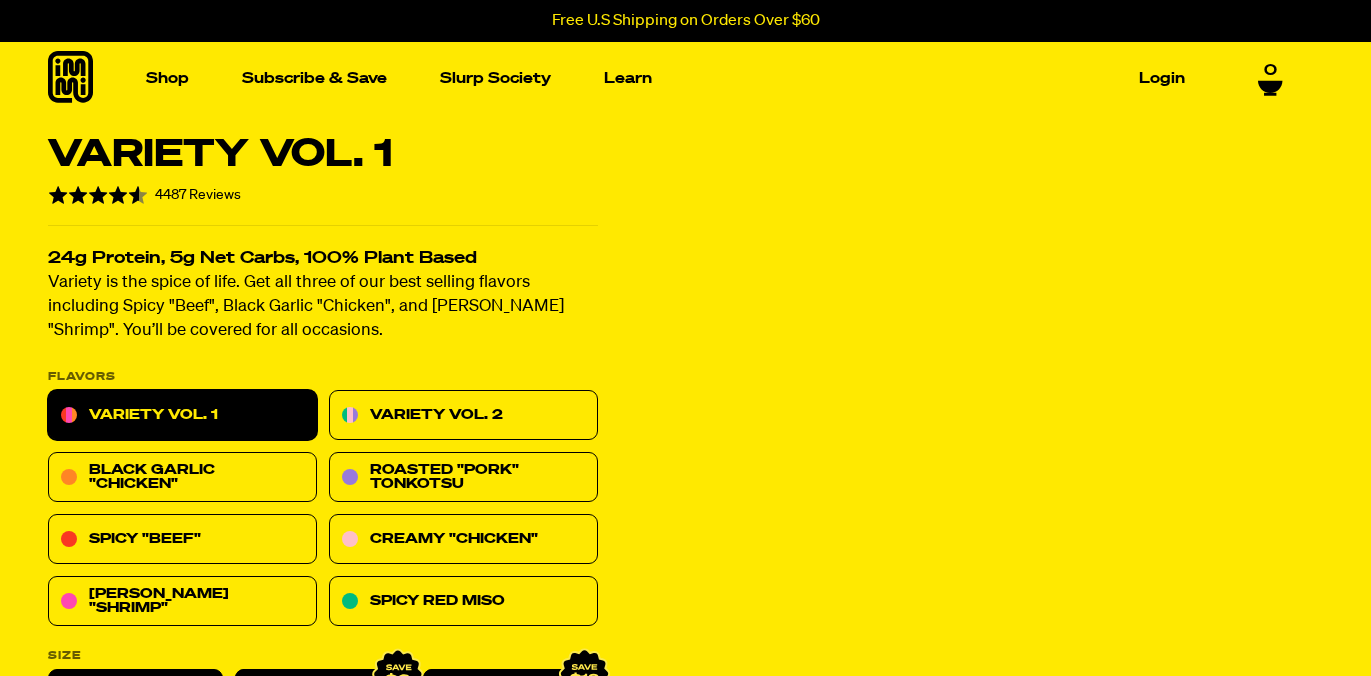 scroll, scrollTop: 0, scrollLeft: 0, axis: both 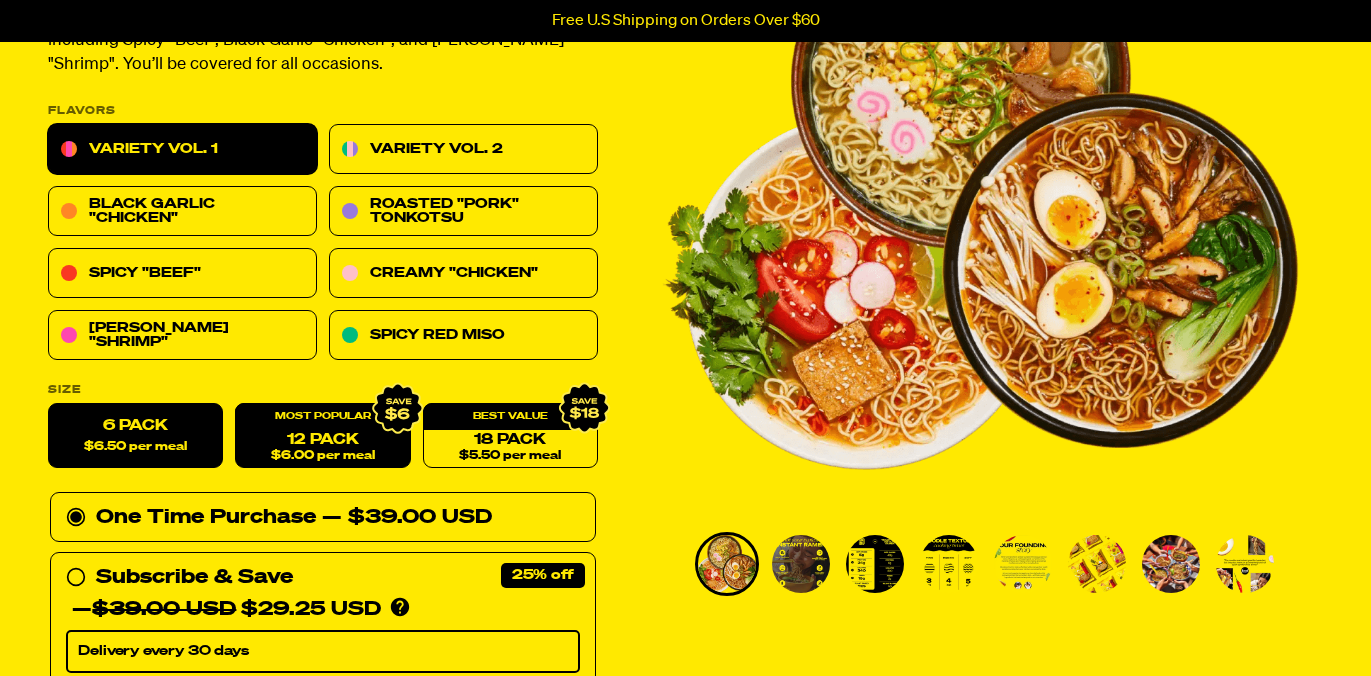 click on "12 Pack  $6.00 per meal" at bounding box center [322, 436] 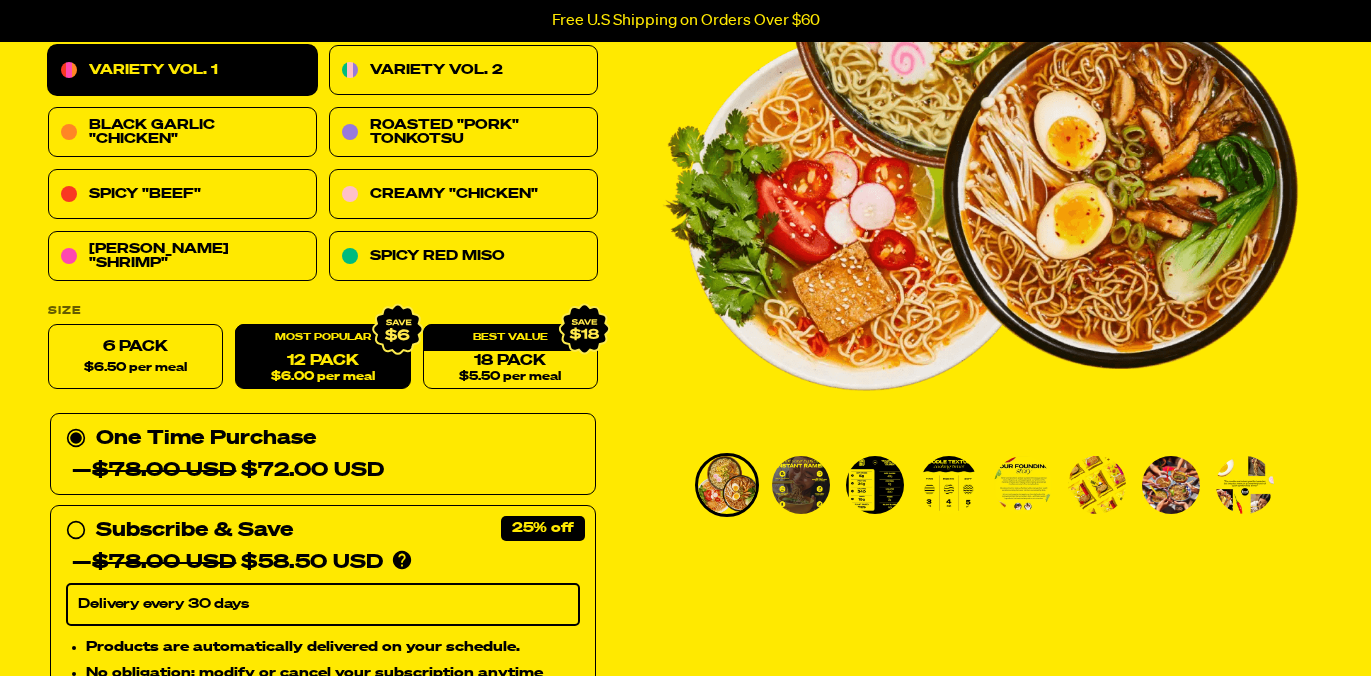 scroll, scrollTop: 302, scrollLeft: 0, axis: vertical 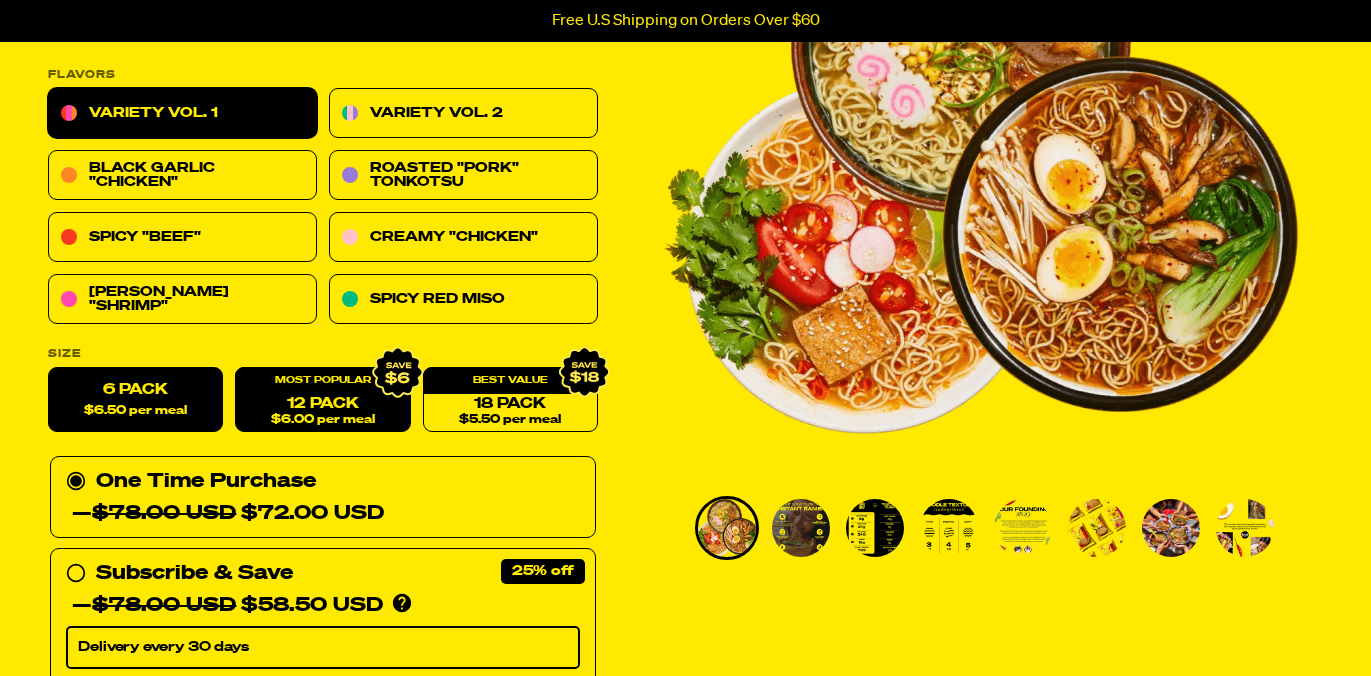 click on "6 Pack $6.50 per meal" at bounding box center [135, 400] 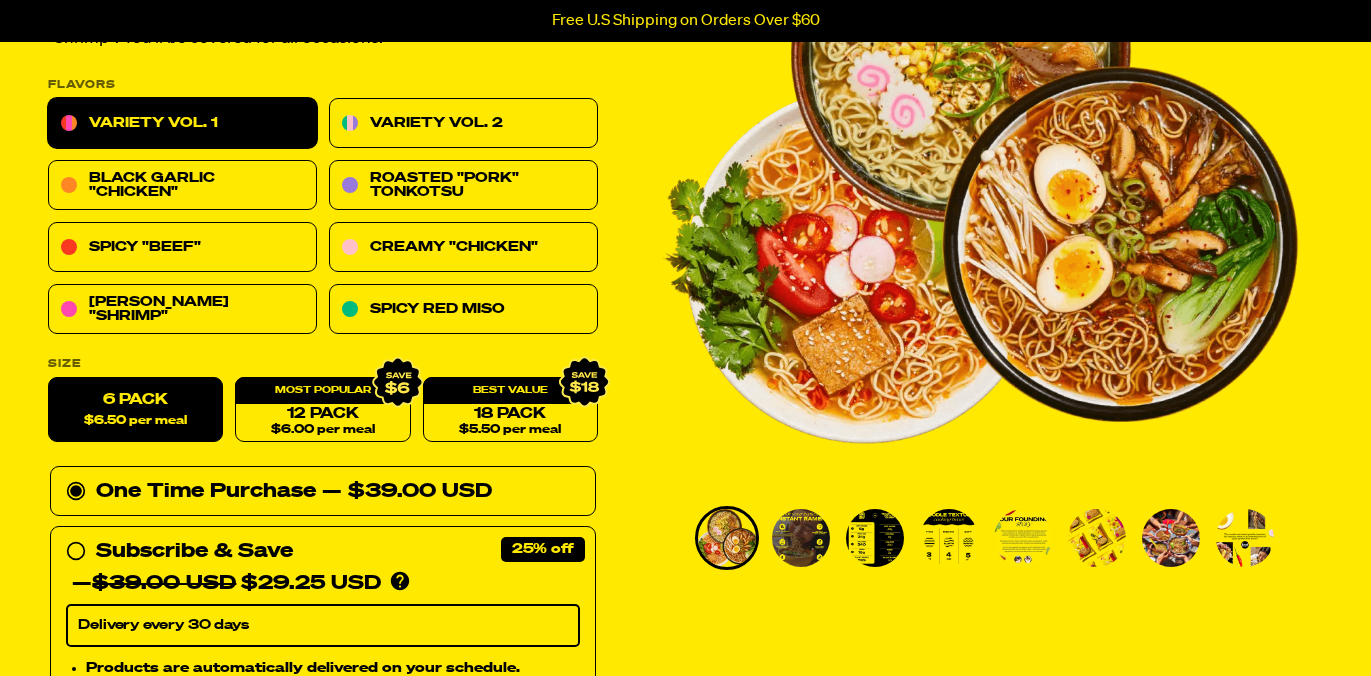 scroll, scrollTop: 287, scrollLeft: 0, axis: vertical 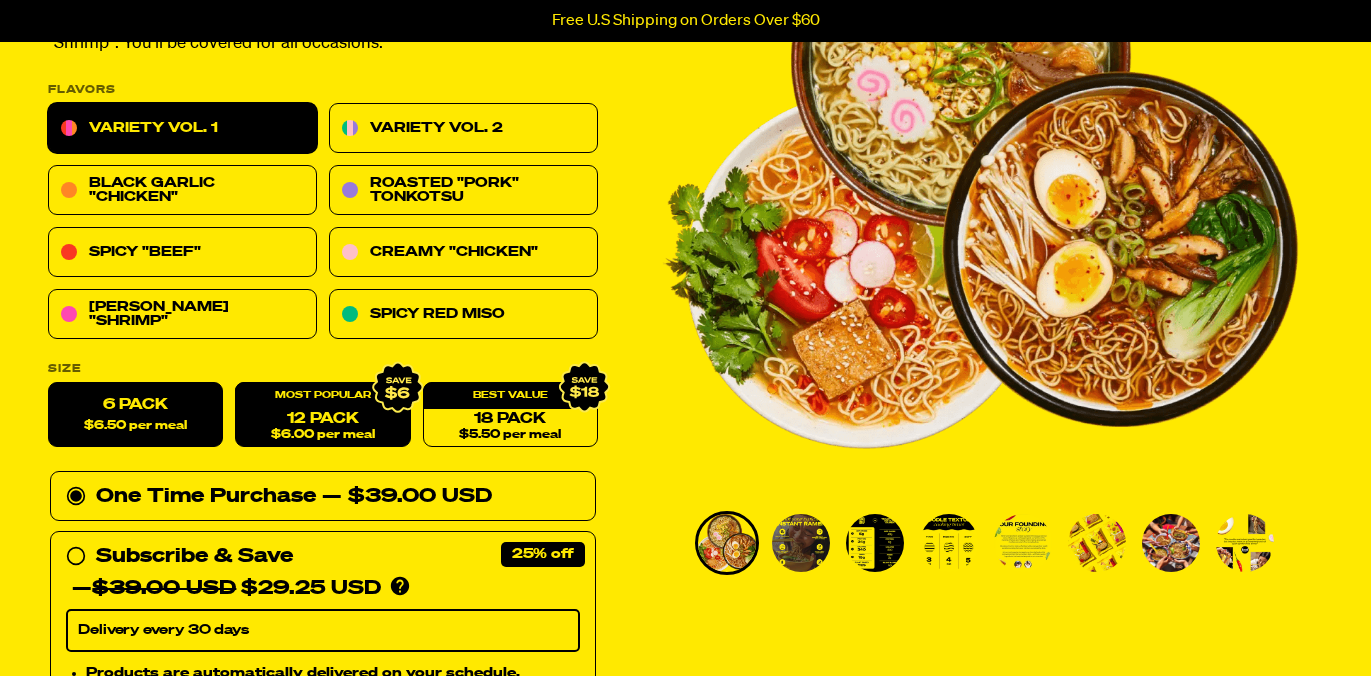 click on "12 Pack  $6.00 per meal" at bounding box center [322, 415] 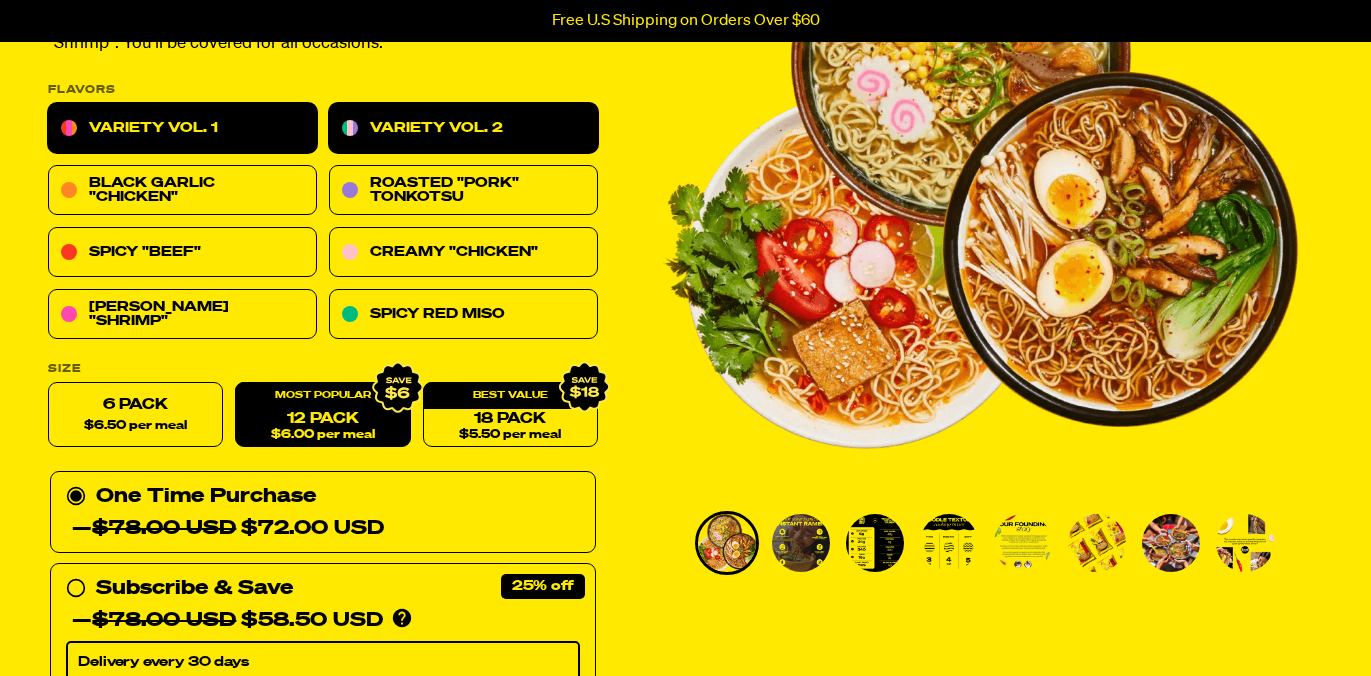 click on "Variety Vol. 2" at bounding box center (463, 129) 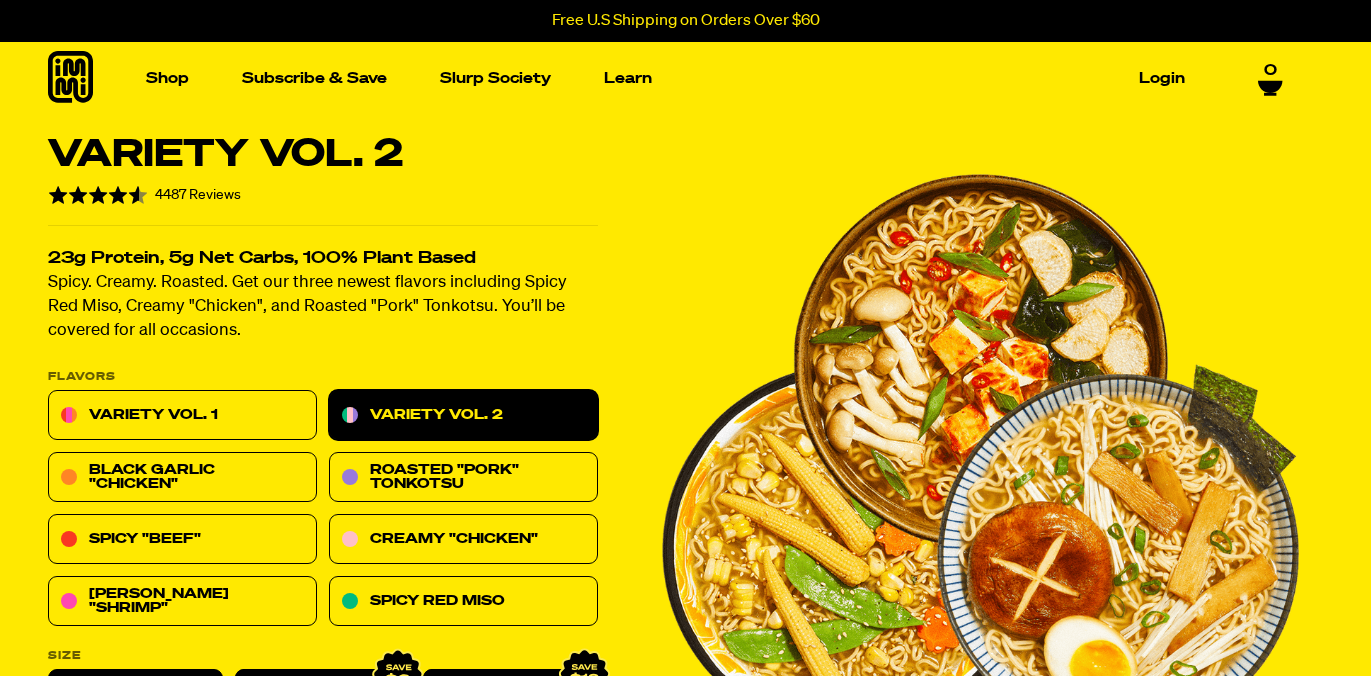 scroll, scrollTop: 0, scrollLeft: 0, axis: both 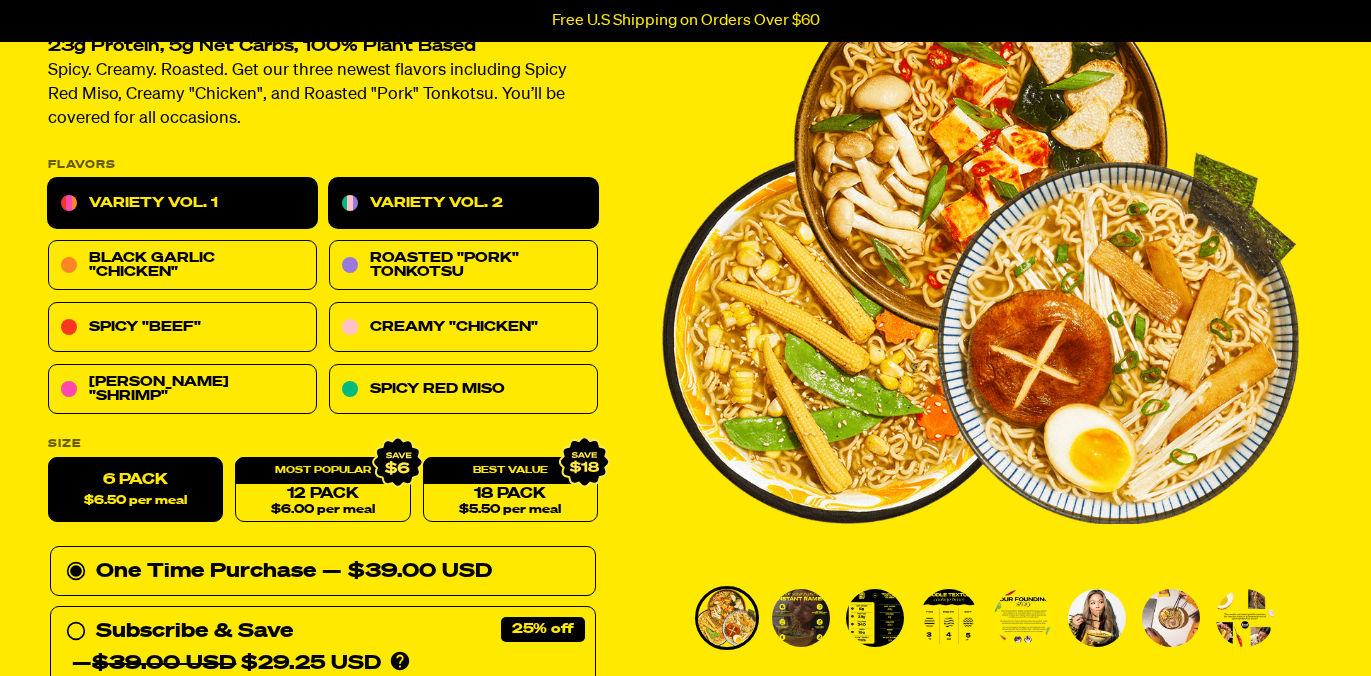 click on "Variety Vol. 1" at bounding box center (182, 204) 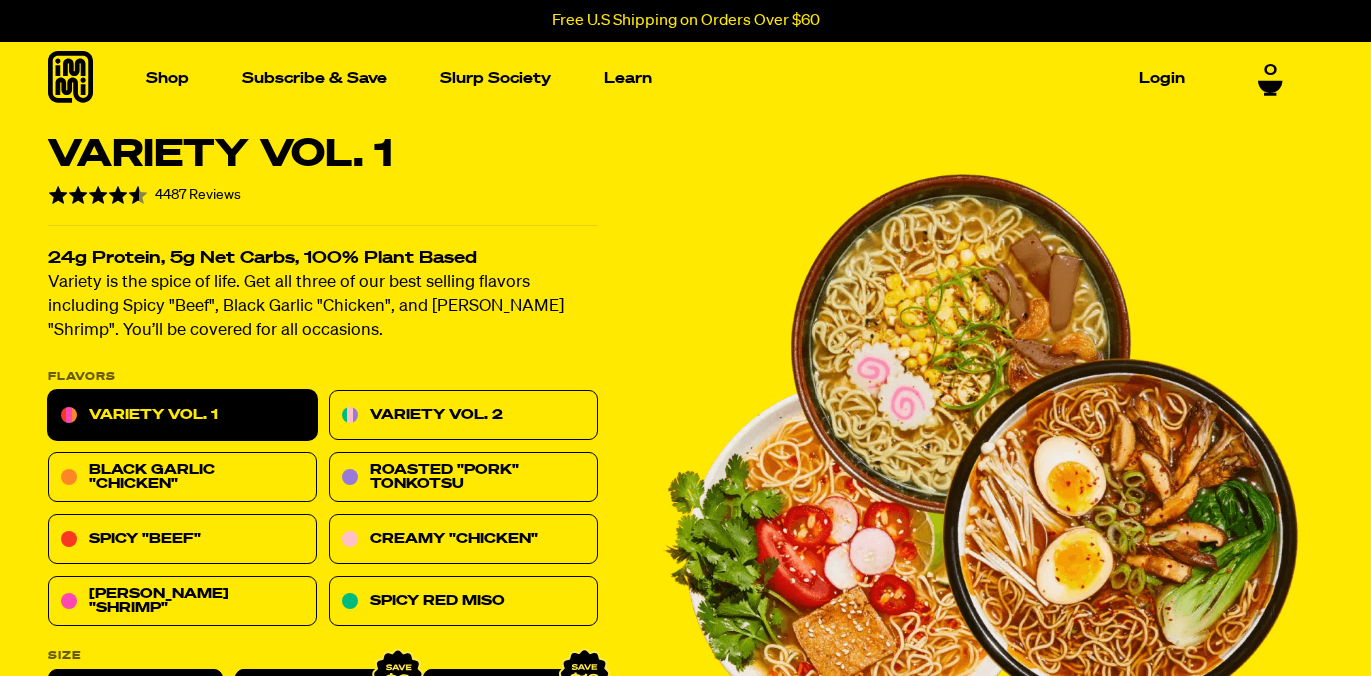scroll, scrollTop: 0, scrollLeft: 0, axis: both 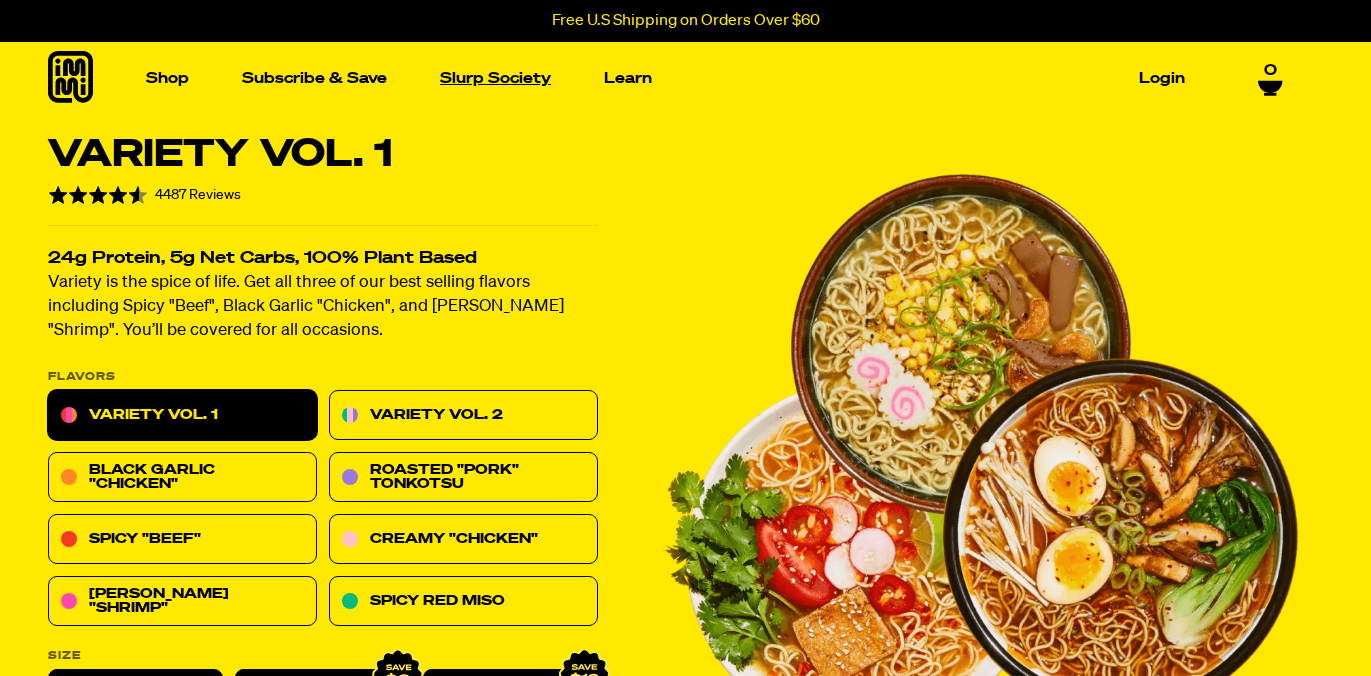 click on "Slurp Society" at bounding box center (495, 78) 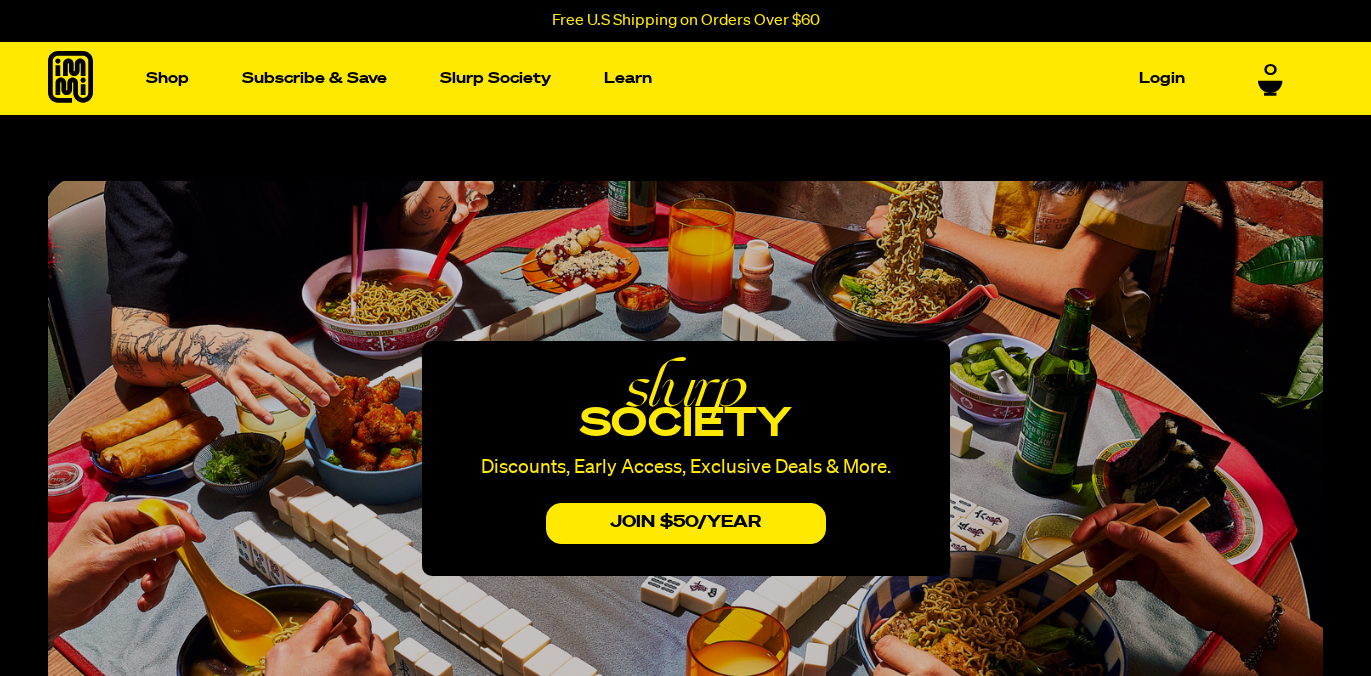 scroll, scrollTop: 0, scrollLeft: 0, axis: both 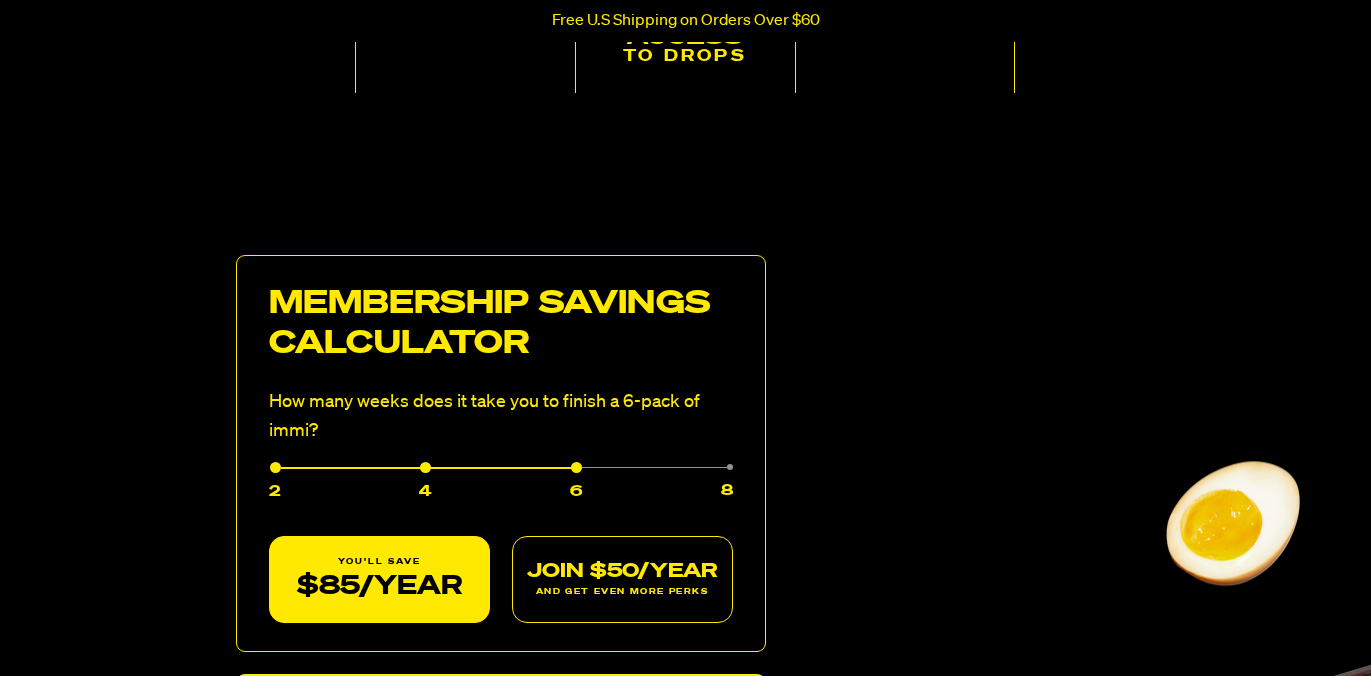click on "8" at bounding box center [657, 485] 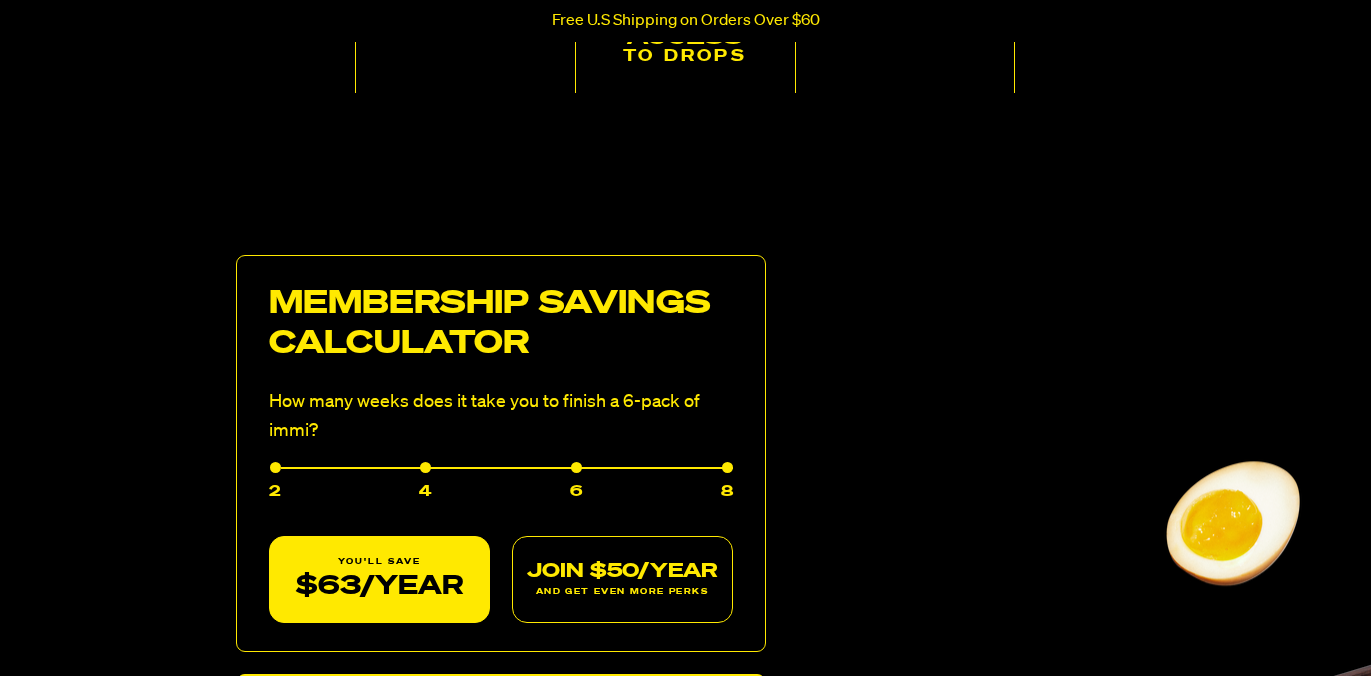 click on "6" at bounding box center (506, 485) 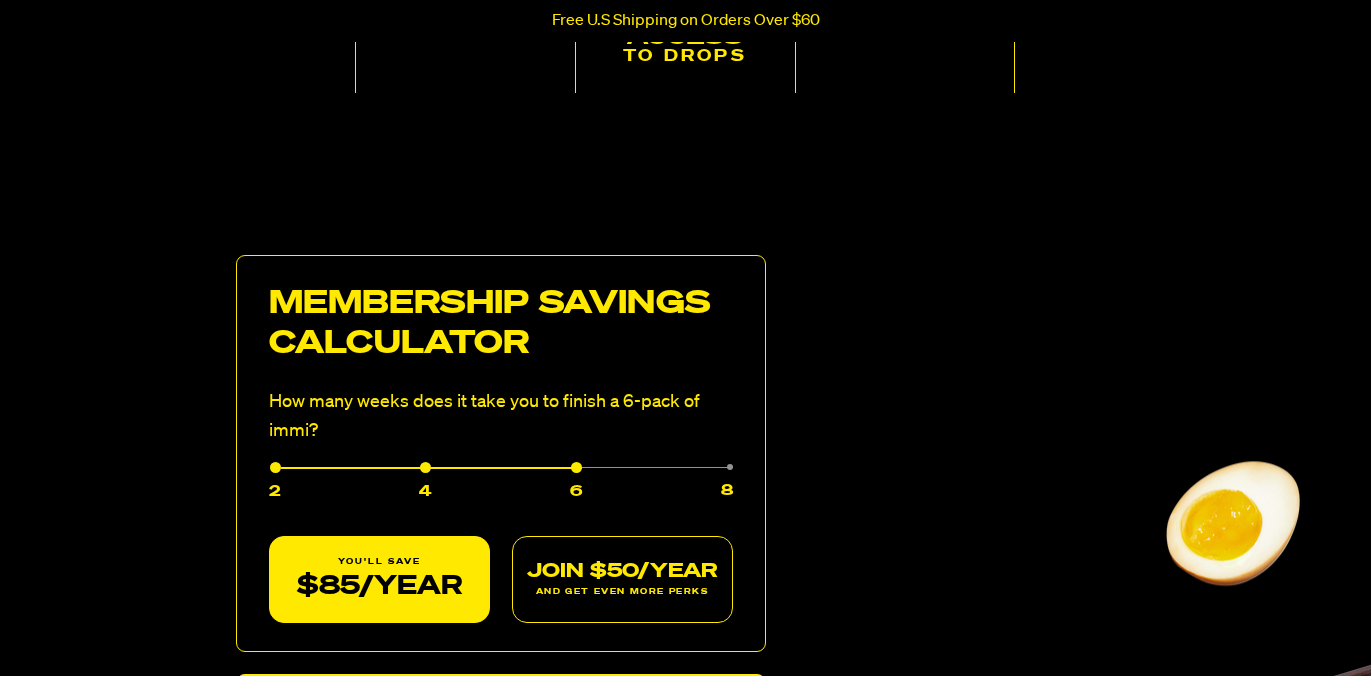 click on "8" at bounding box center [657, 485] 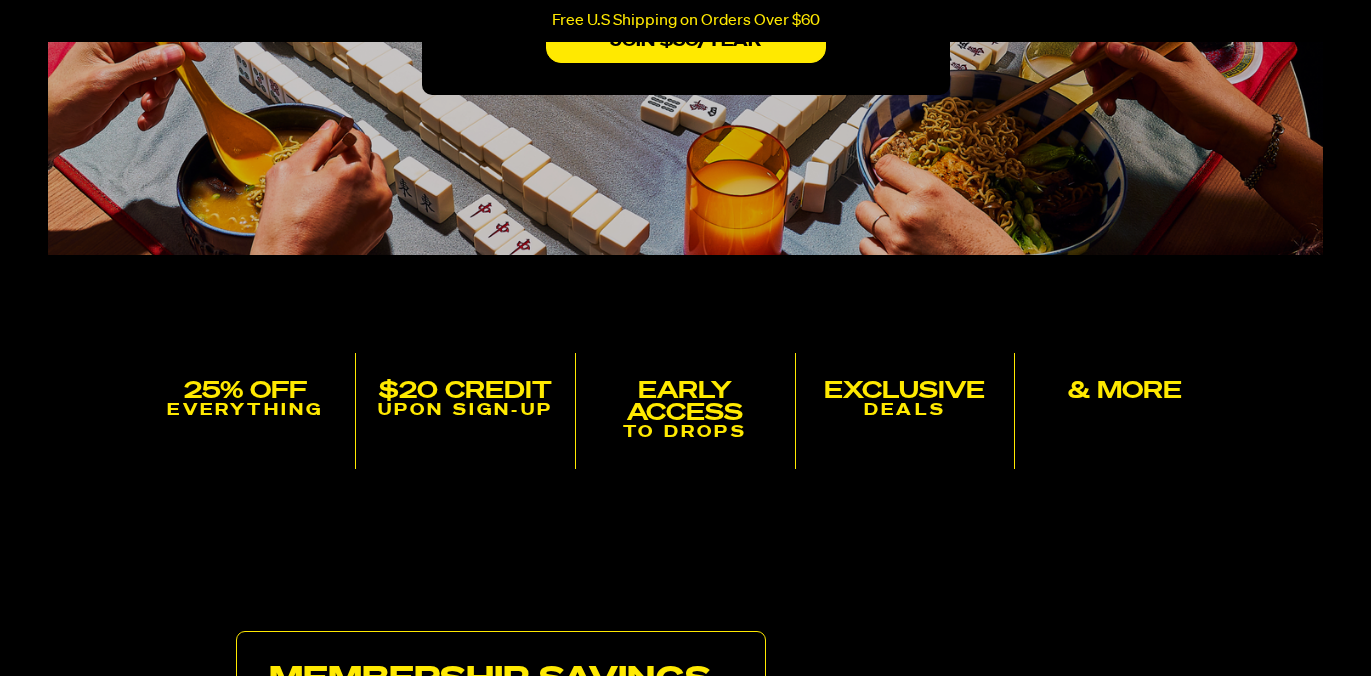 scroll, scrollTop: 0, scrollLeft: 0, axis: both 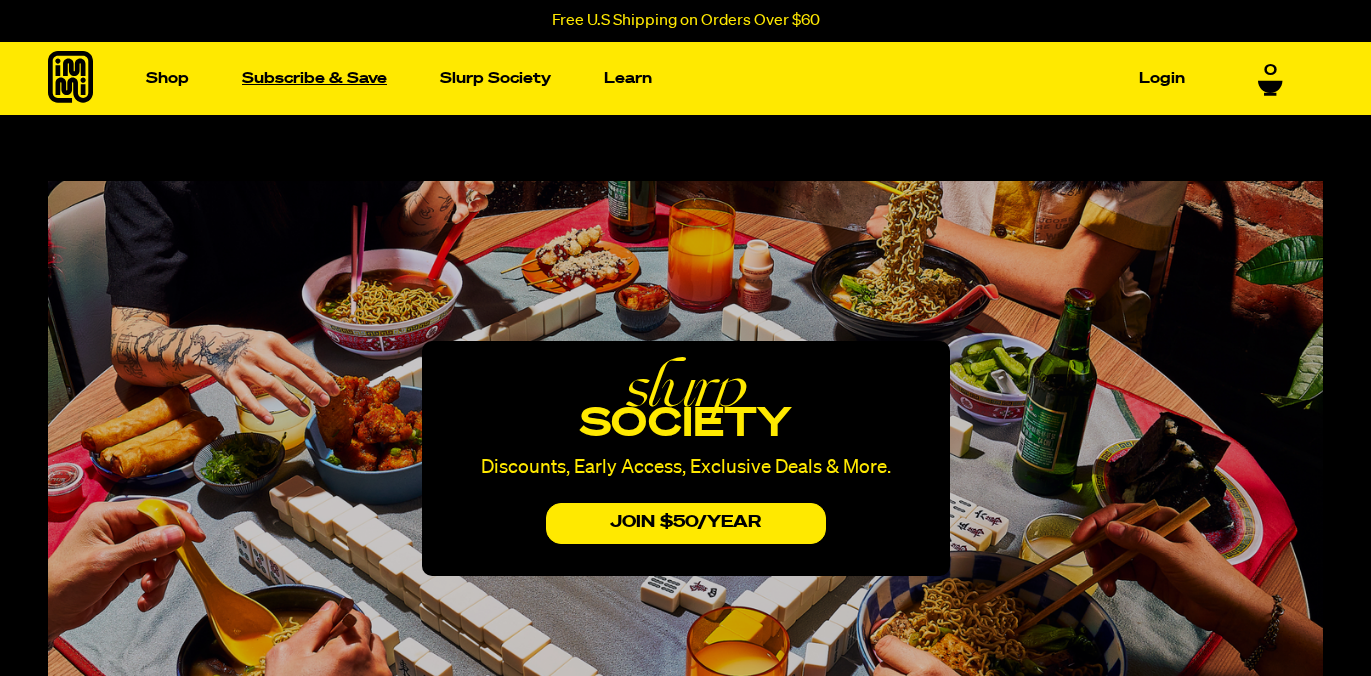 click on "Subscribe & Save" at bounding box center (314, 78) 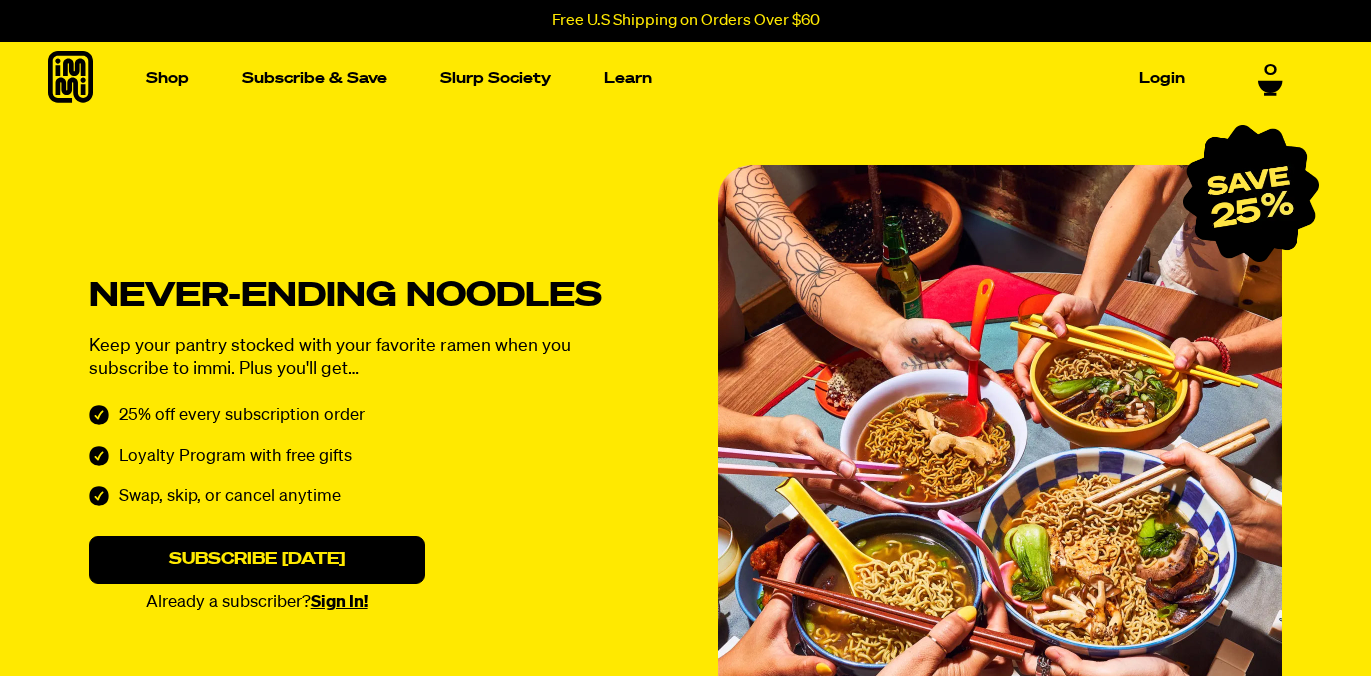 scroll, scrollTop: 0, scrollLeft: 0, axis: both 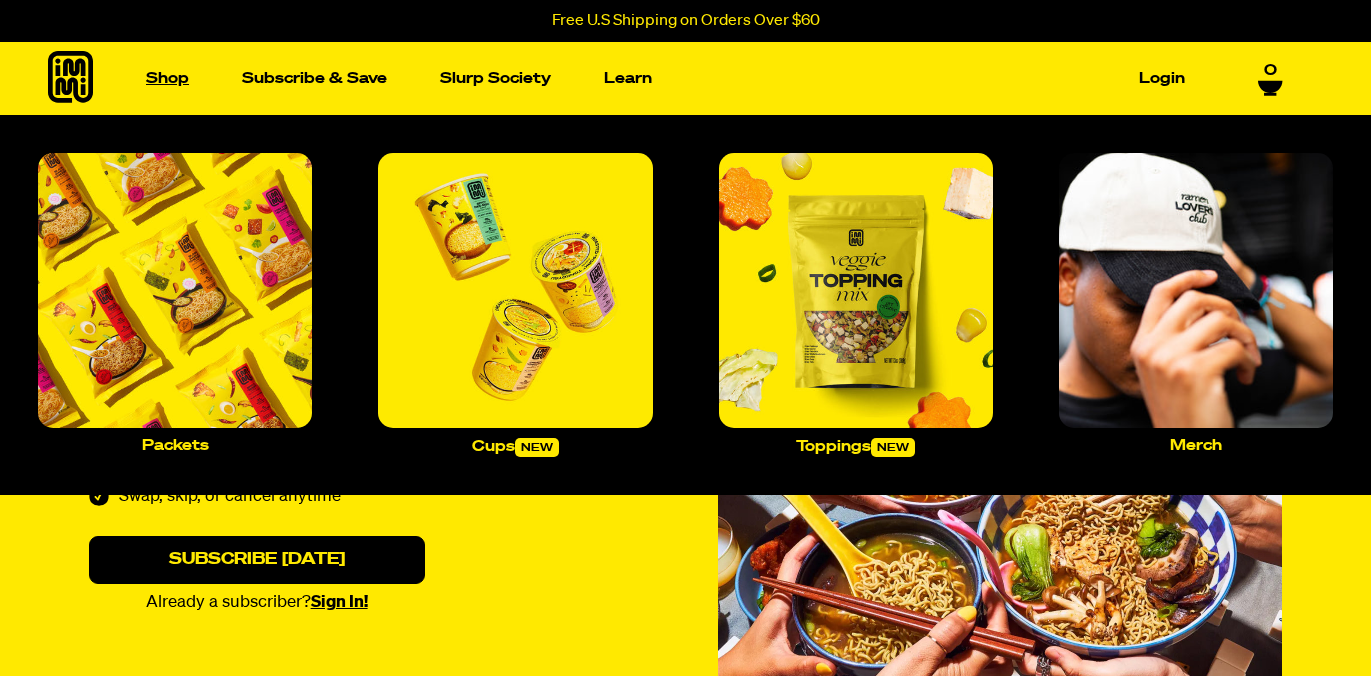click on "Shop" at bounding box center (167, 78) 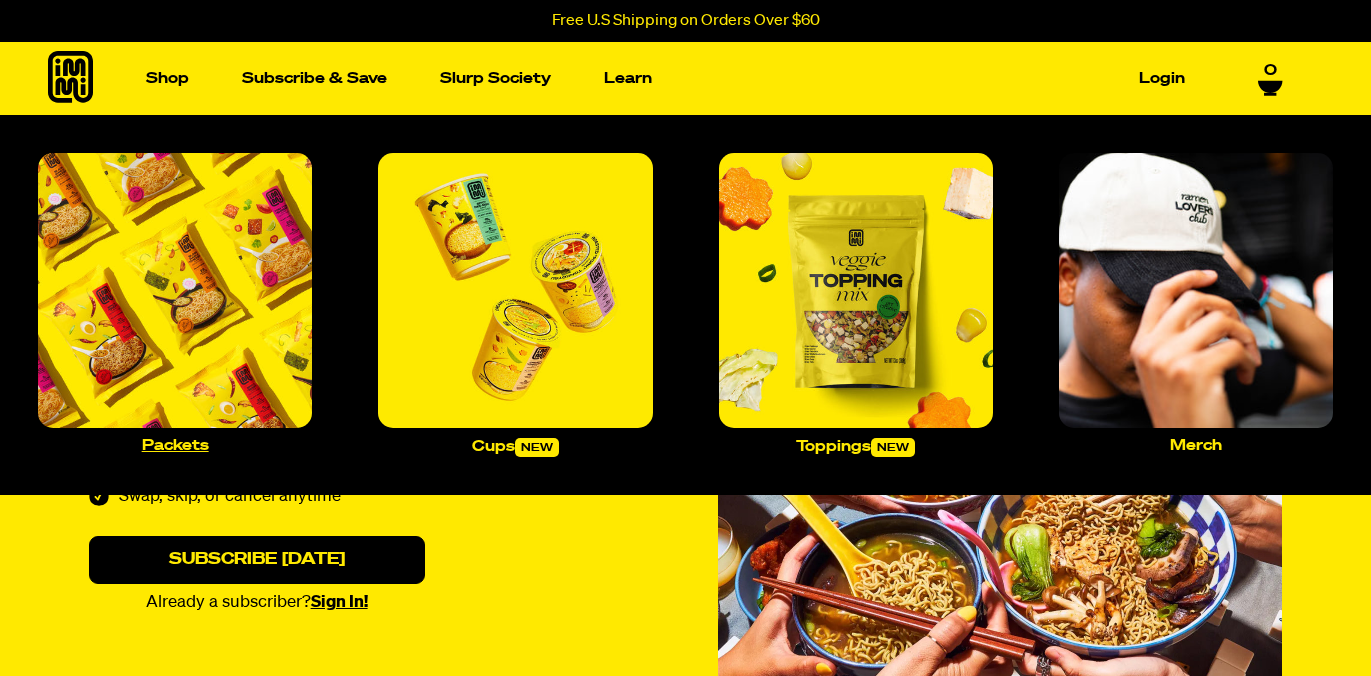 click at bounding box center (175, 290) 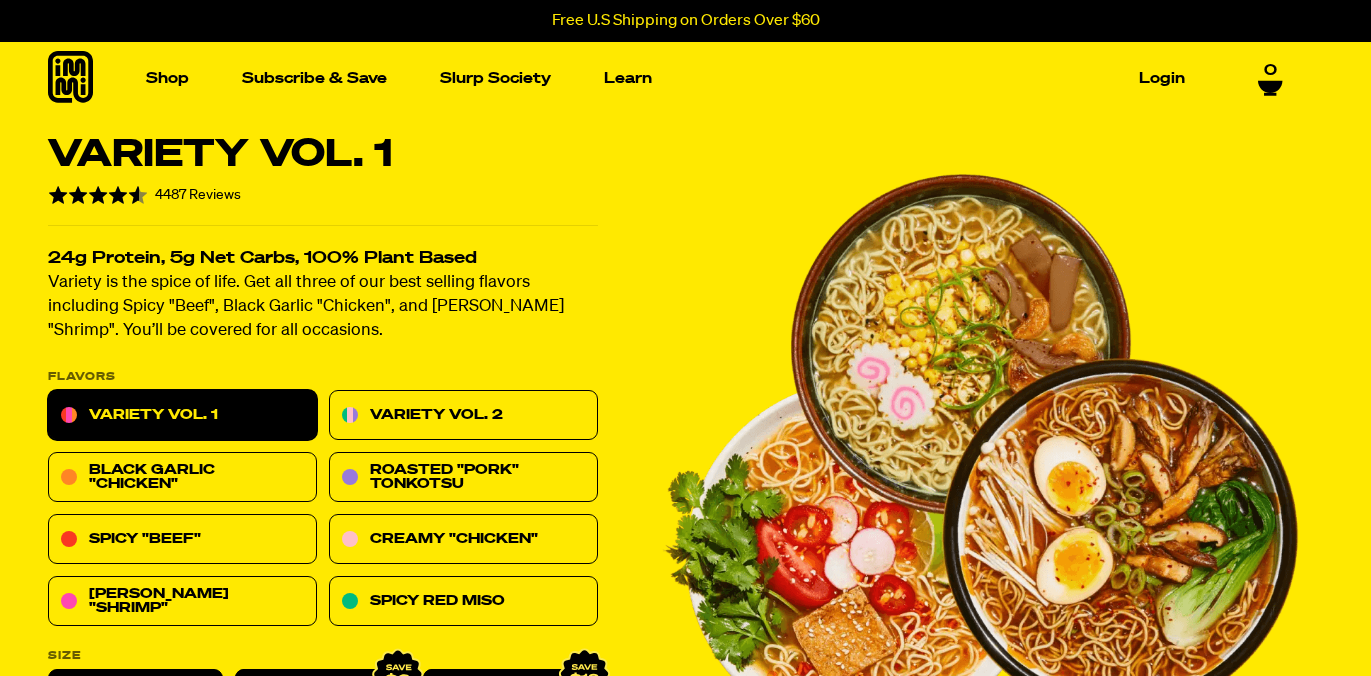 scroll, scrollTop: 0, scrollLeft: 0, axis: both 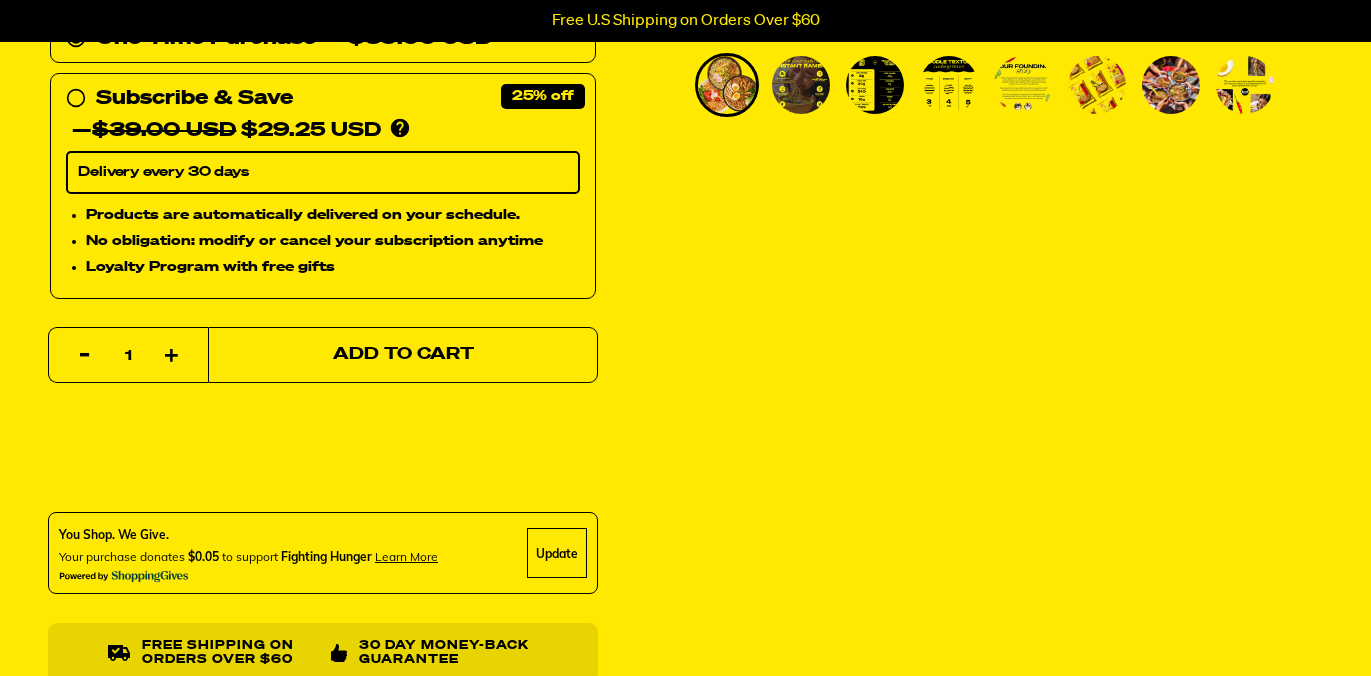 click on "Add to Cart" at bounding box center [403, 355] 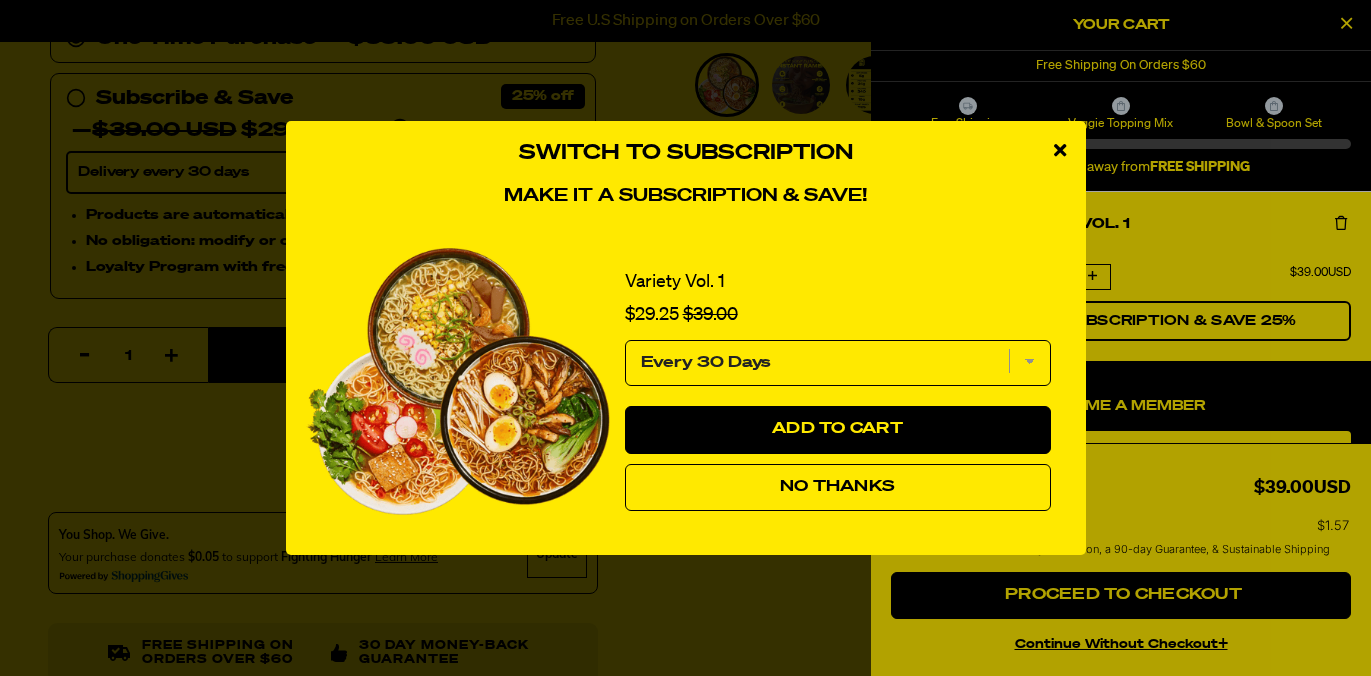 click on "Every 30 Days" at bounding box center [838, 363] 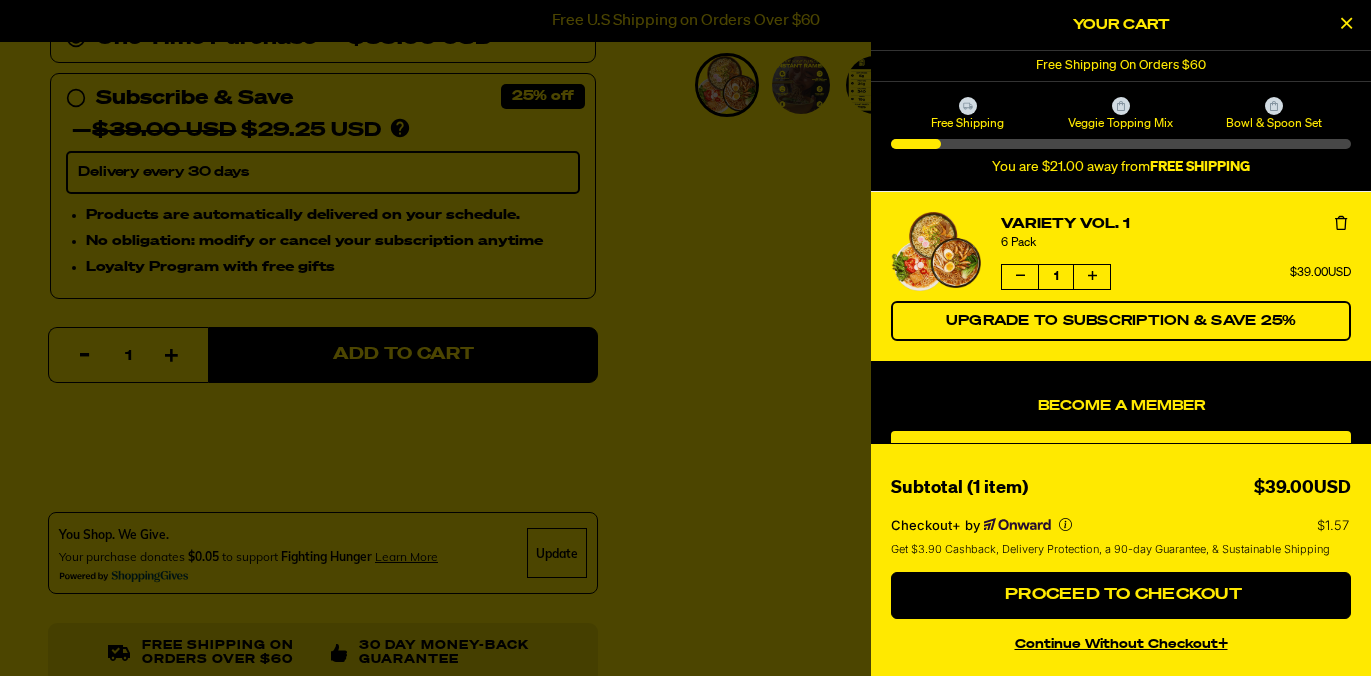 click at bounding box center [685, 338] 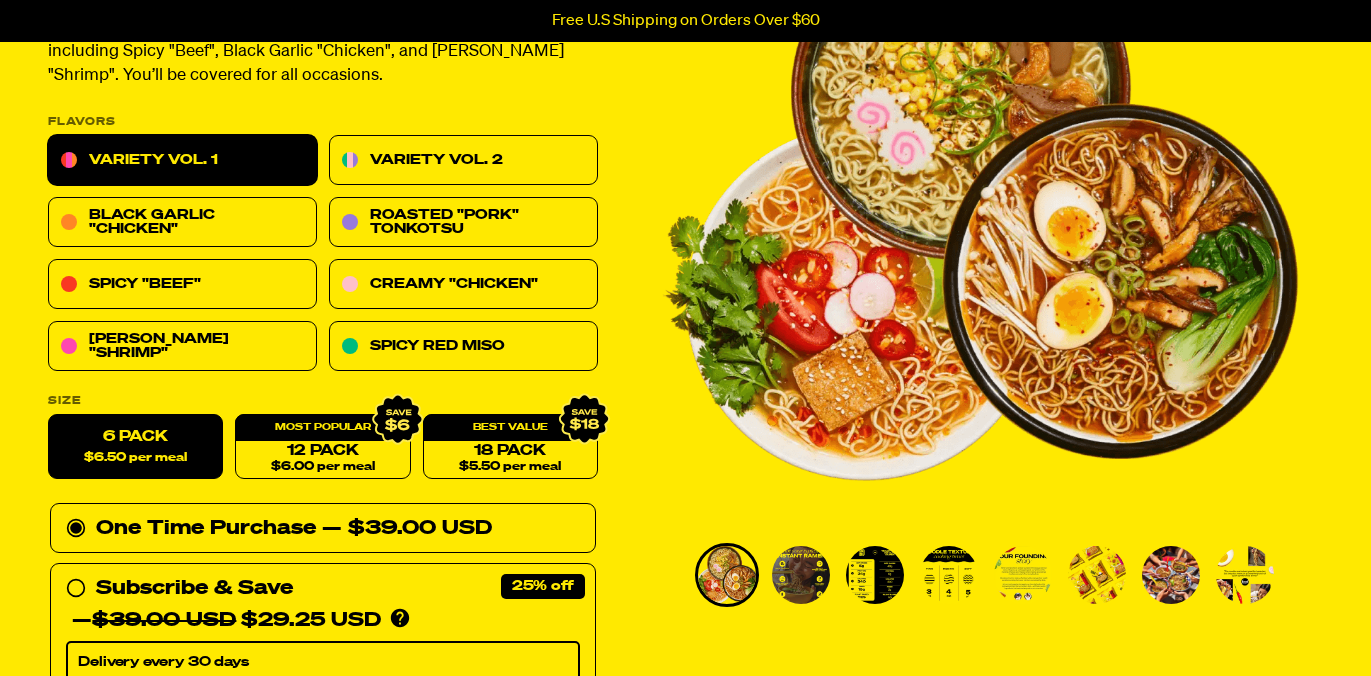 scroll, scrollTop: 154, scrollLeft: 0, axis: vertical 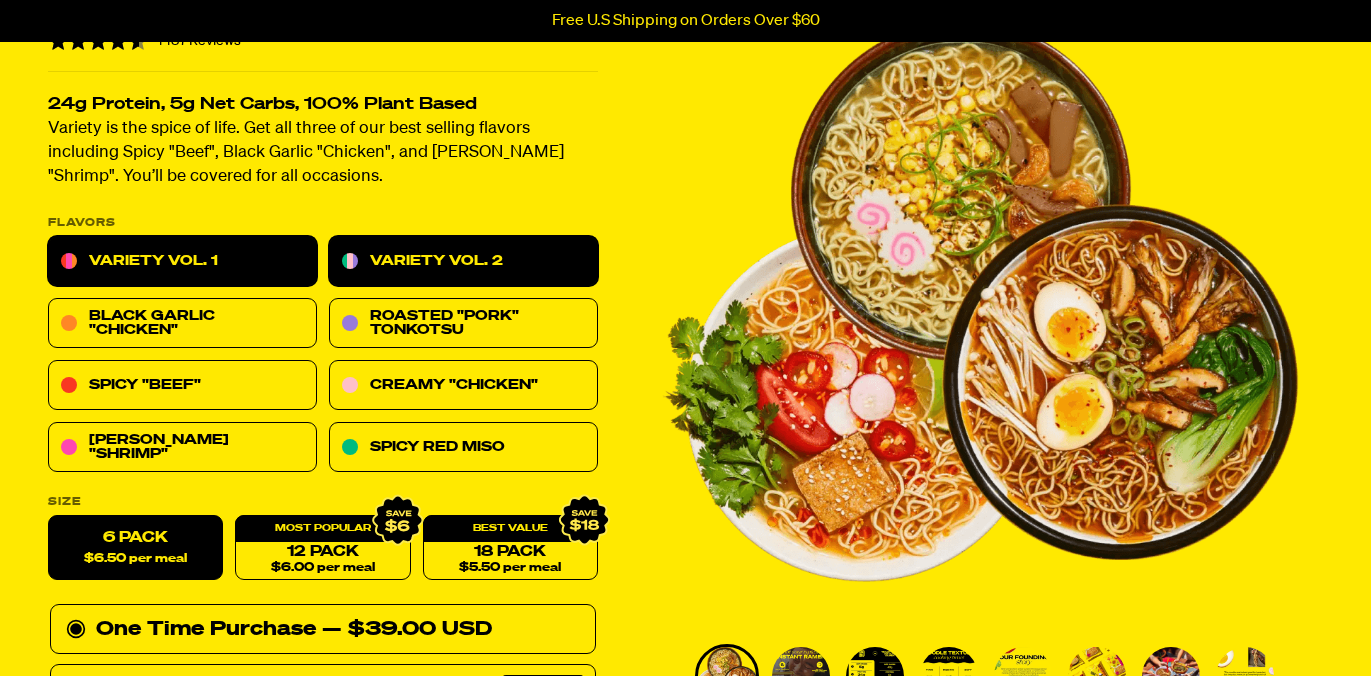 click on "Variety Vol. 2" at bounding box center (463, 262) 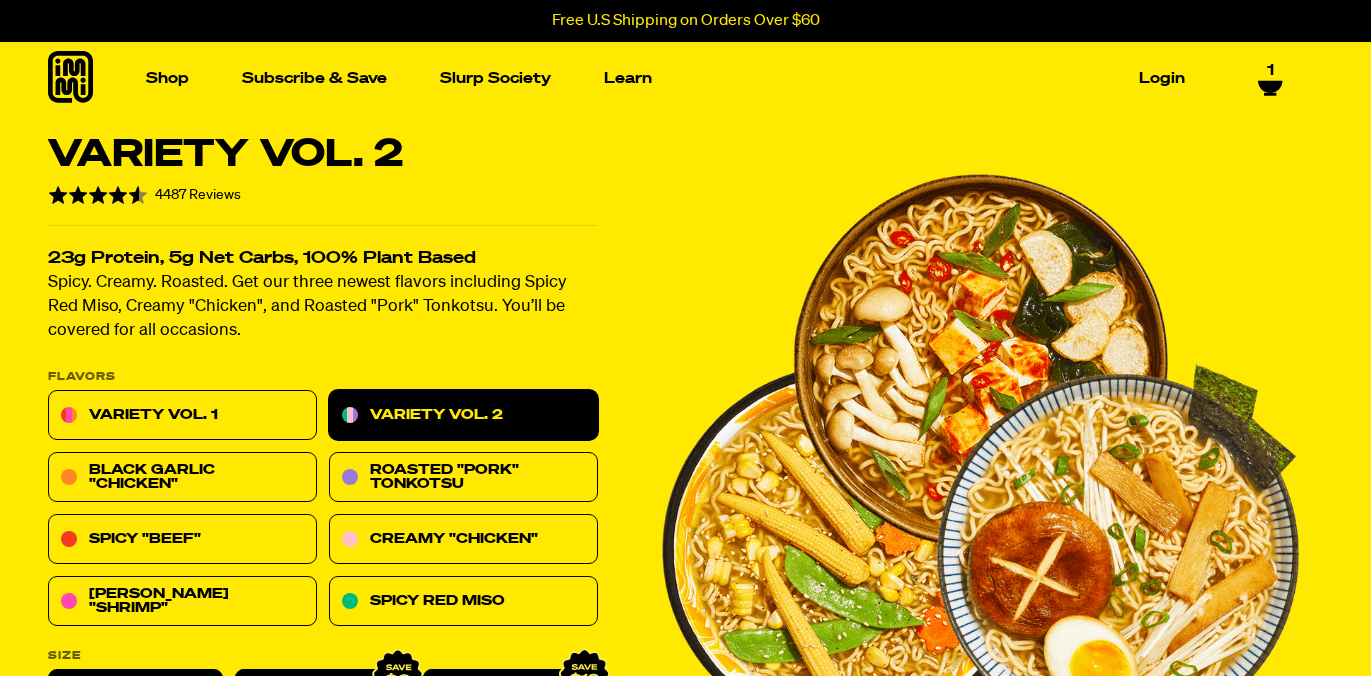 scroll, scrollTop: 0, scrollLeft: 0, axis: both 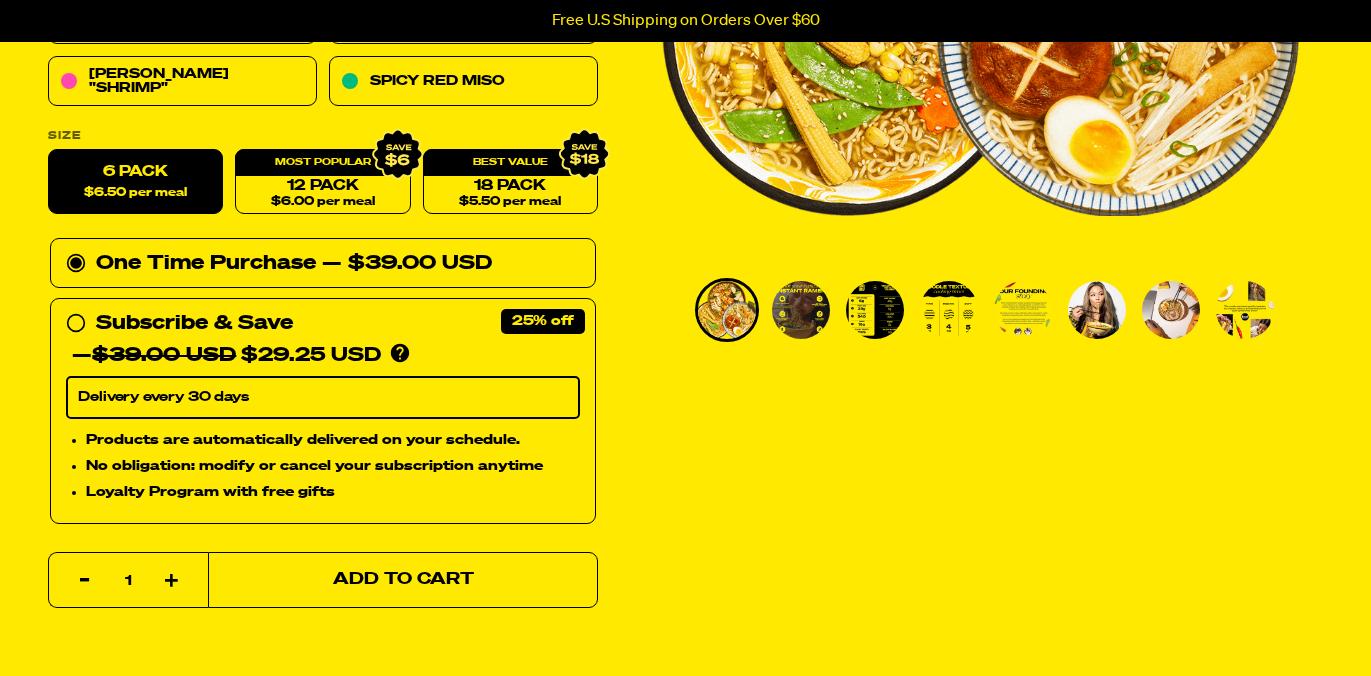click on "Add to Cart" at bounding box center (403, 580) 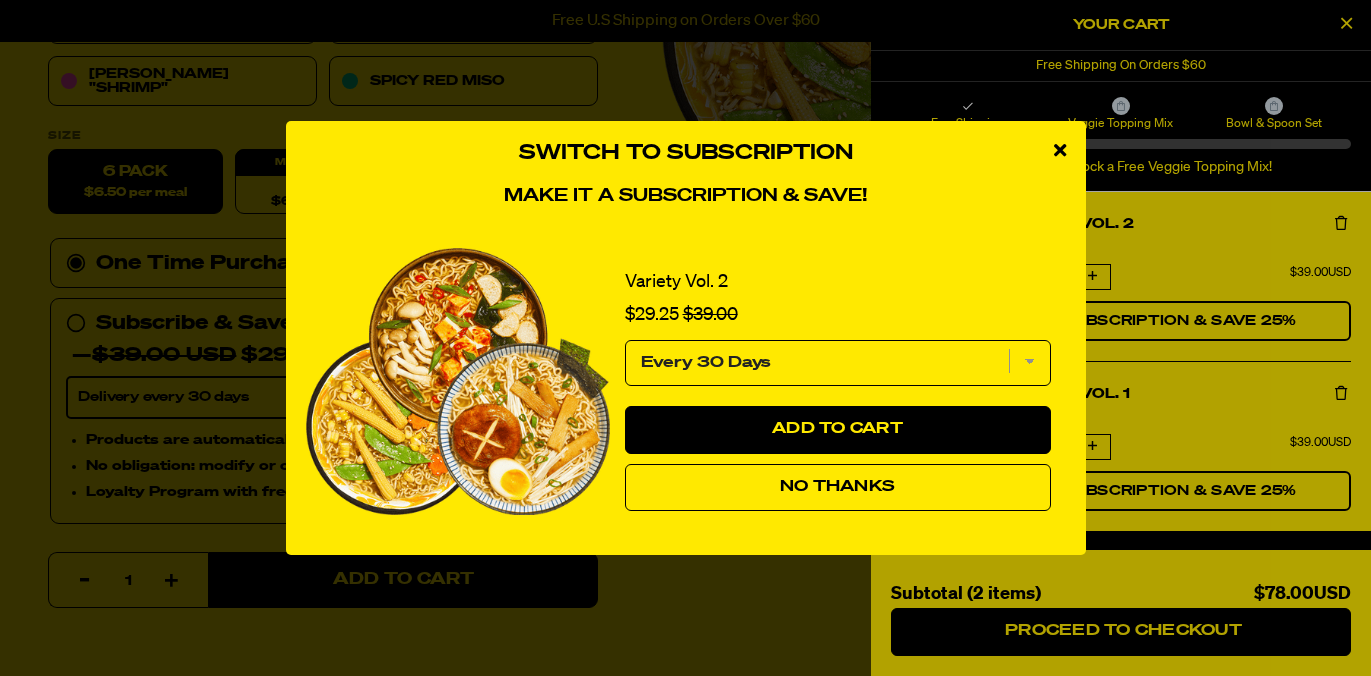 click at bounding box center (1060, 150) 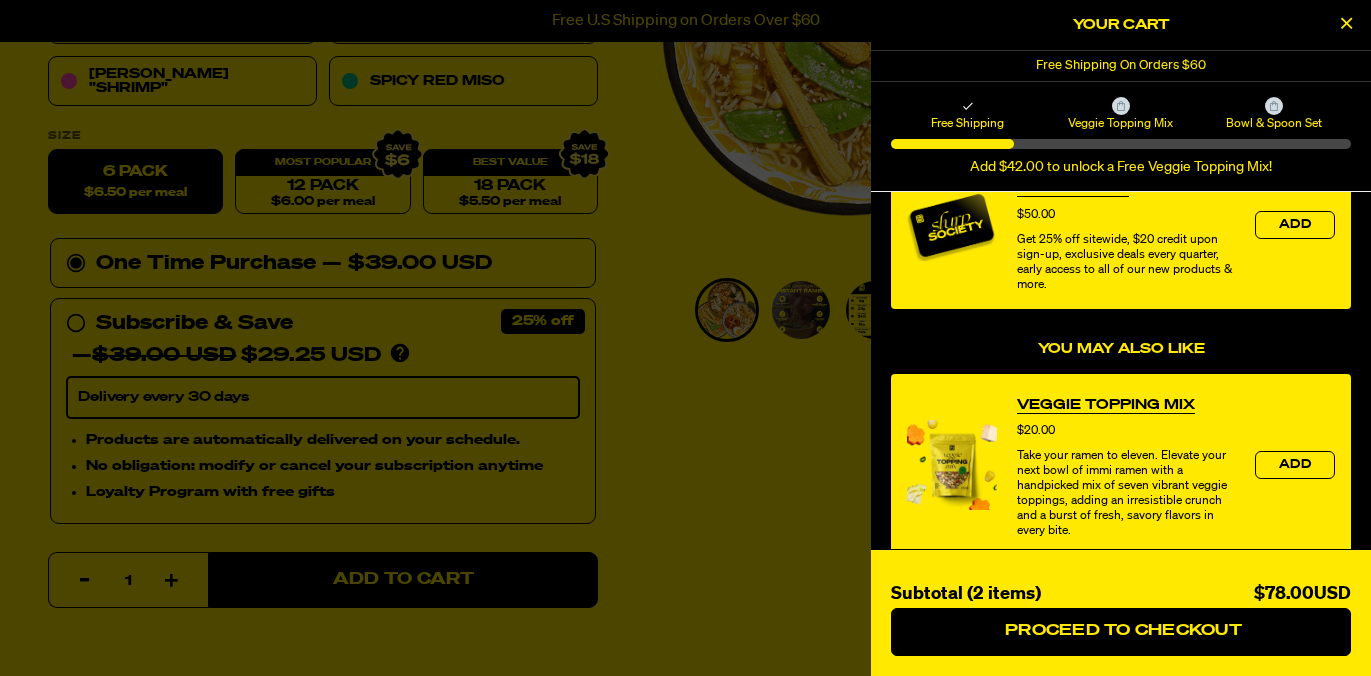 scroll, scrollTop: 444, scrollLeft: 0, axis: vertical 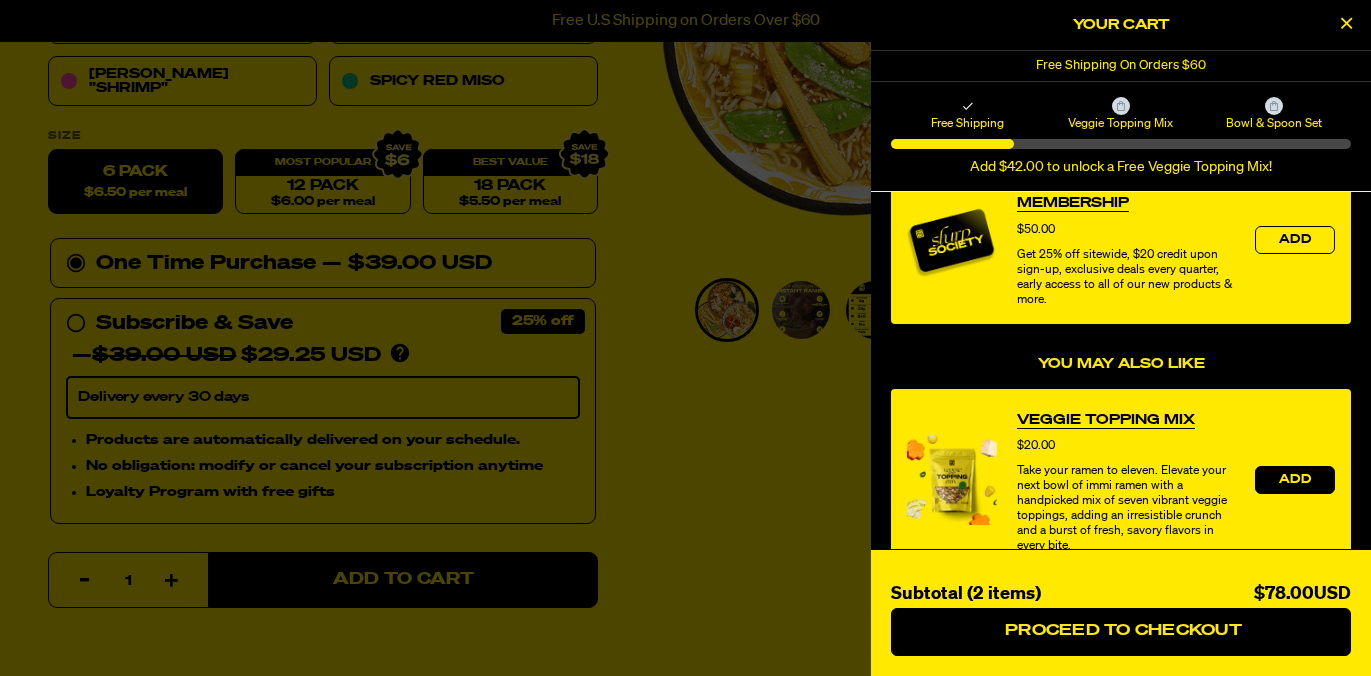 click on "Add" at bounding box center (1295, 480) 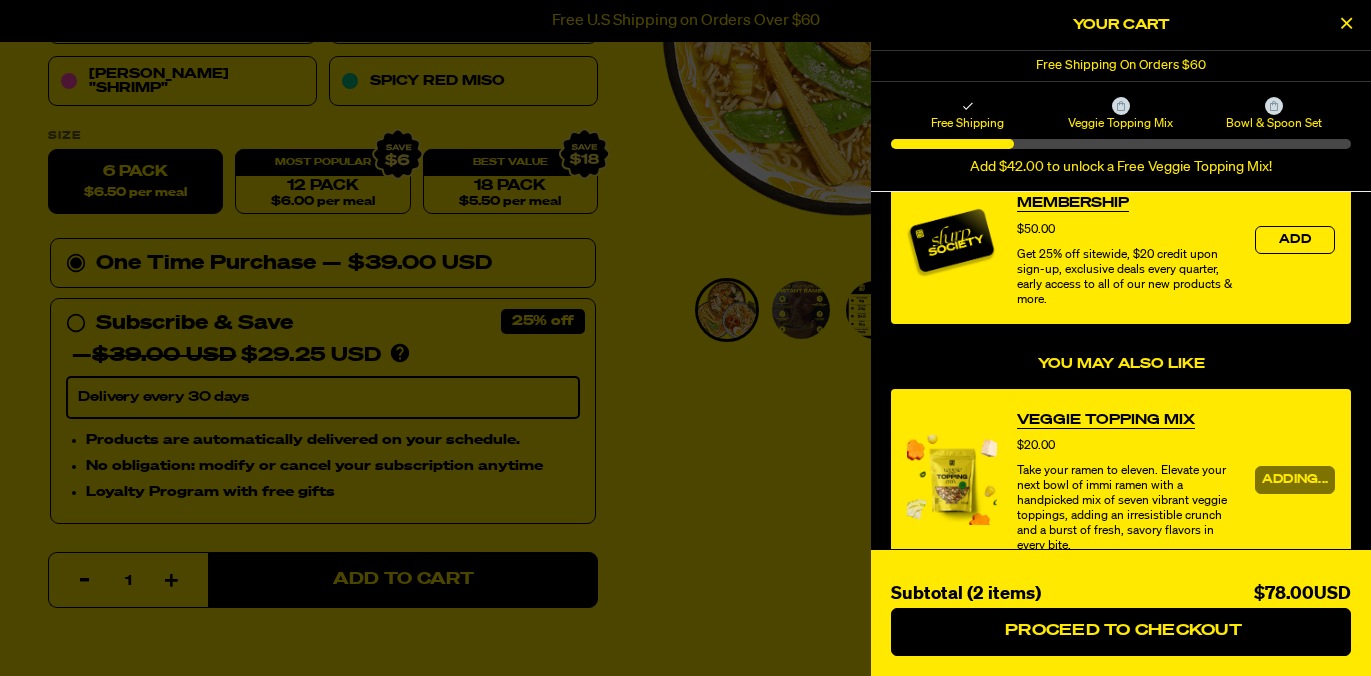 scroll, scrollTop: 0, scrollLeft: 0, axis: both 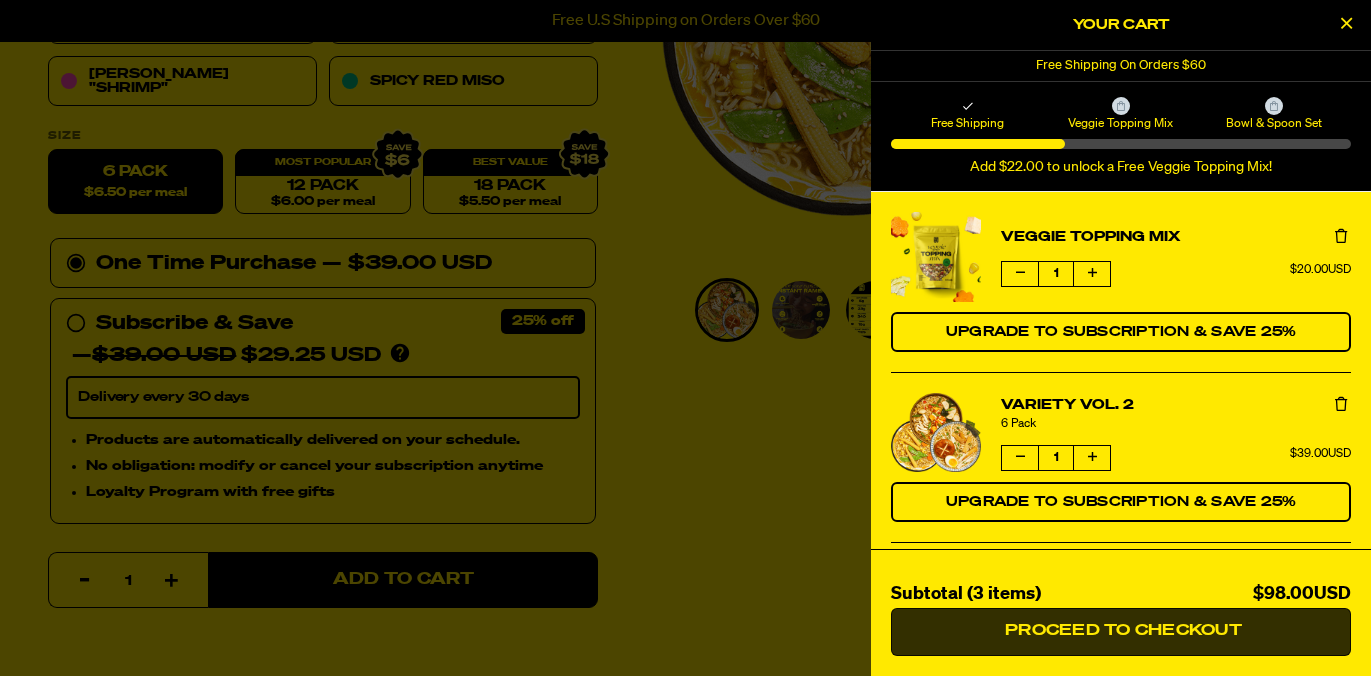 click on "Proceed to Checkout" at bounding box center (1121, 631) 